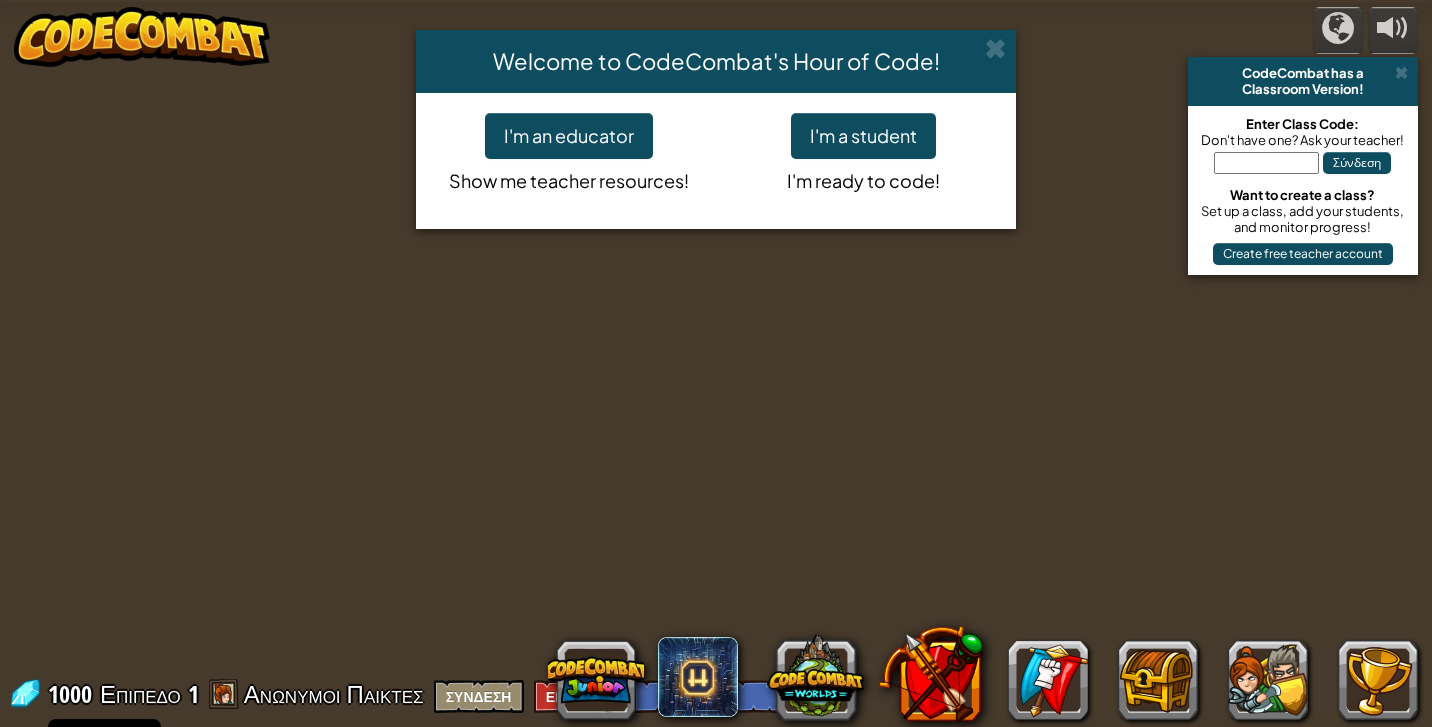 scroll, scrollTop: 0, scrollLeft: 0, axis: both 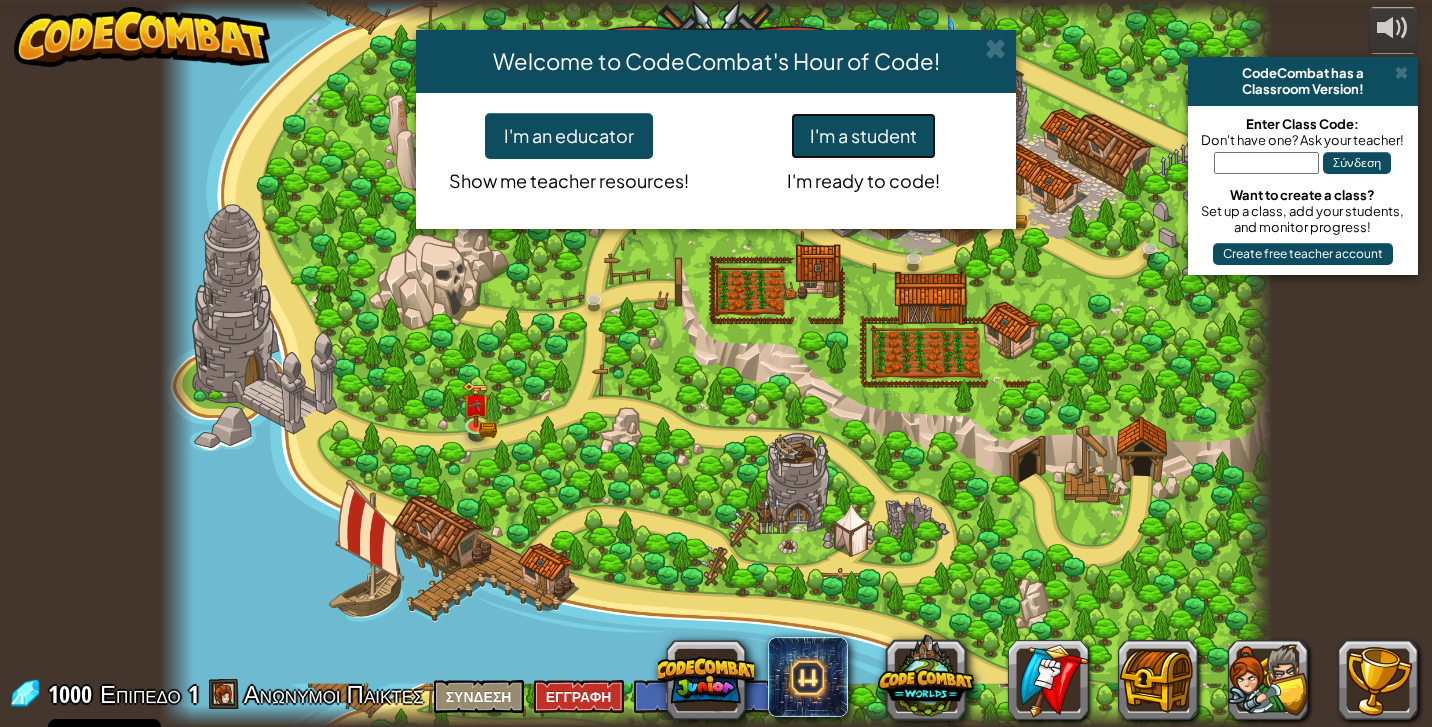 click on "I'm a student" at bounding box center [863, 136] 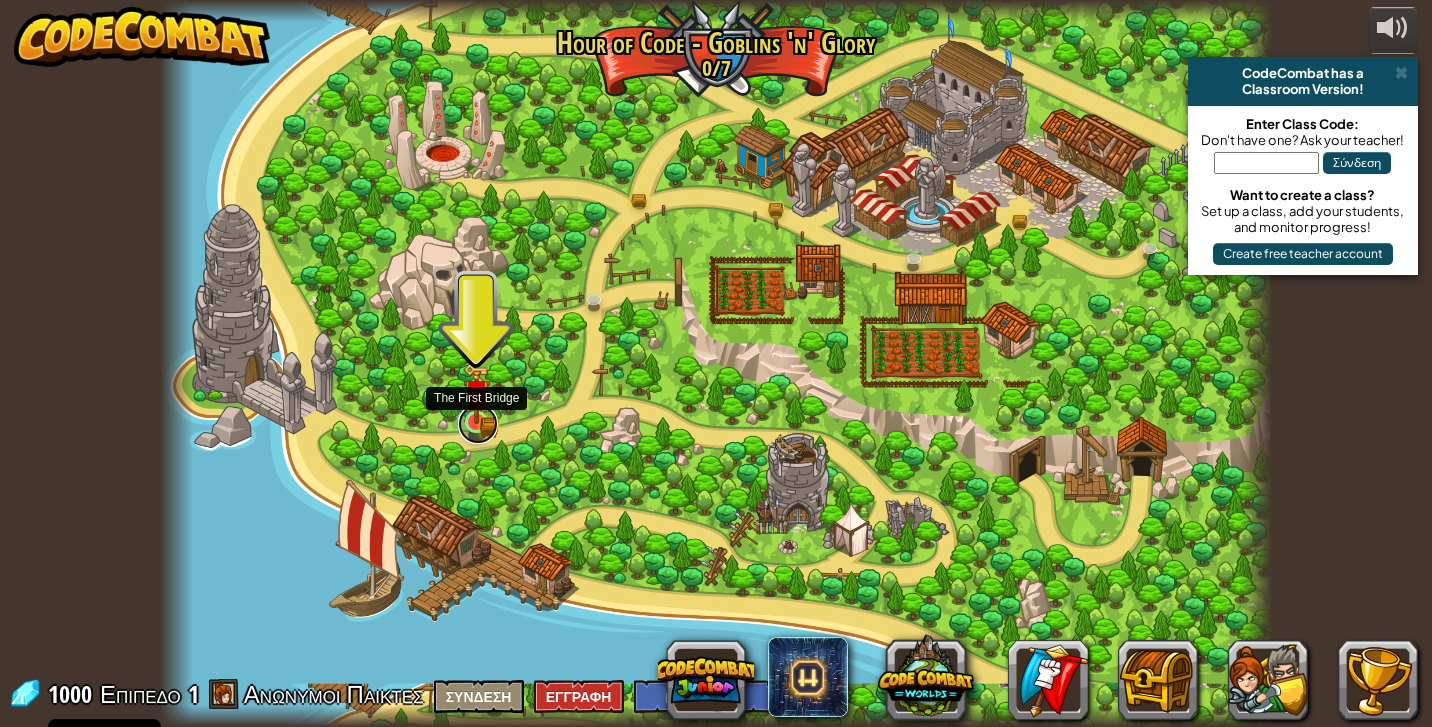 click at bounding box center [478, 424] 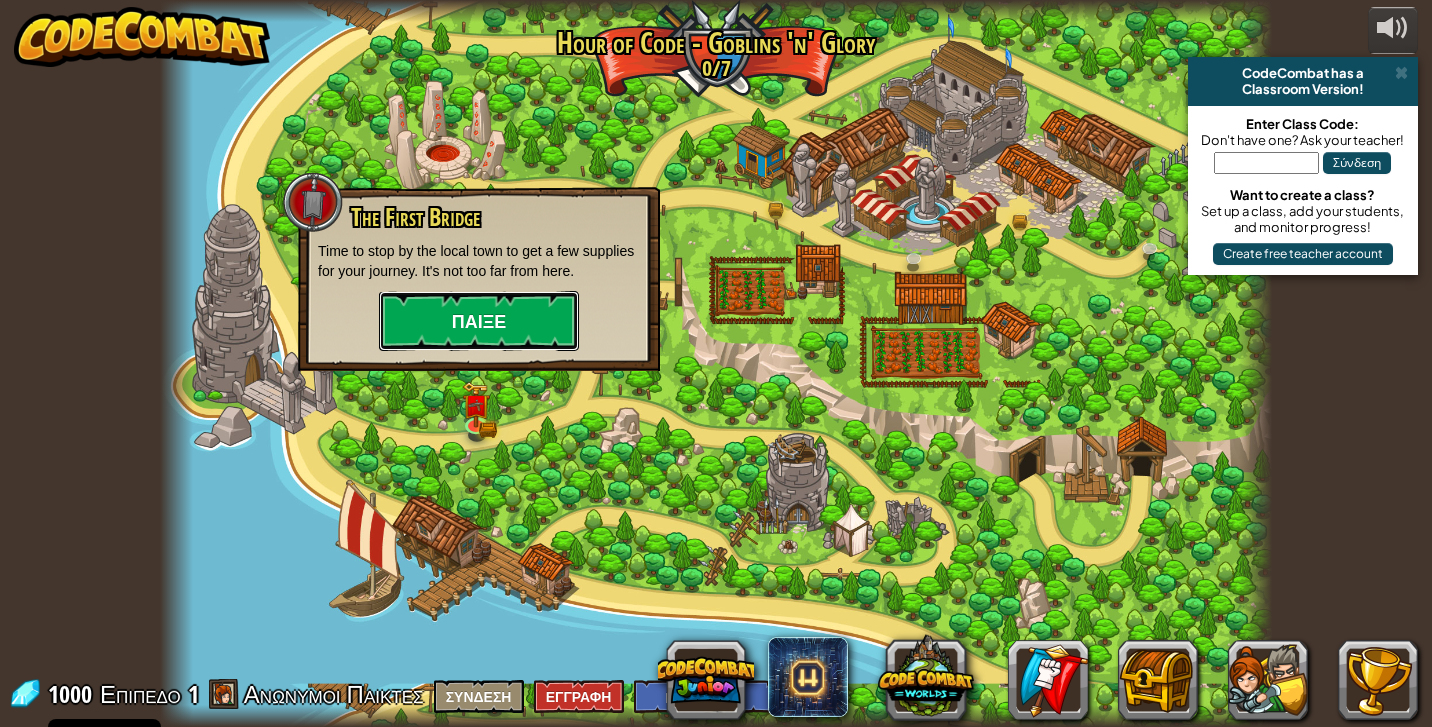 click on "Παίξε" at bounding box center (479, 321) 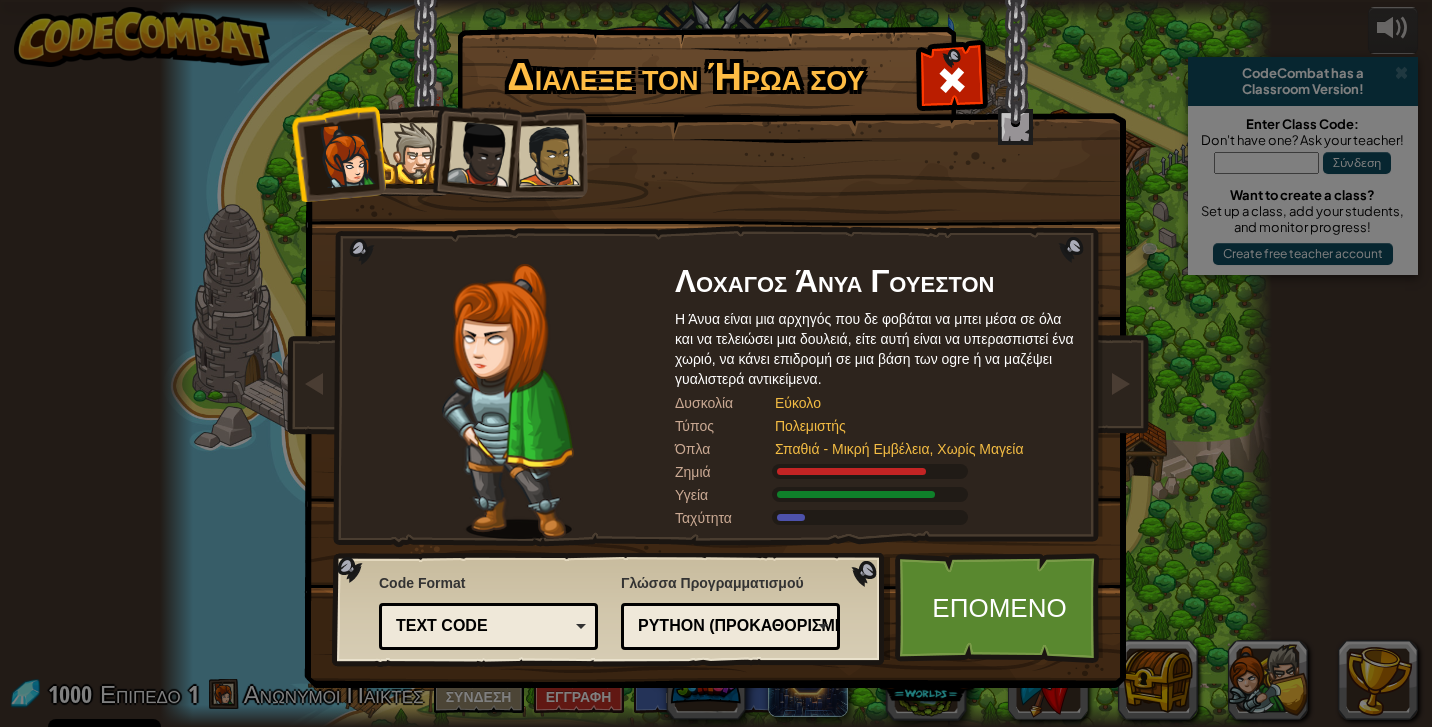 click on "Text code" at bounding box center [482, 626] 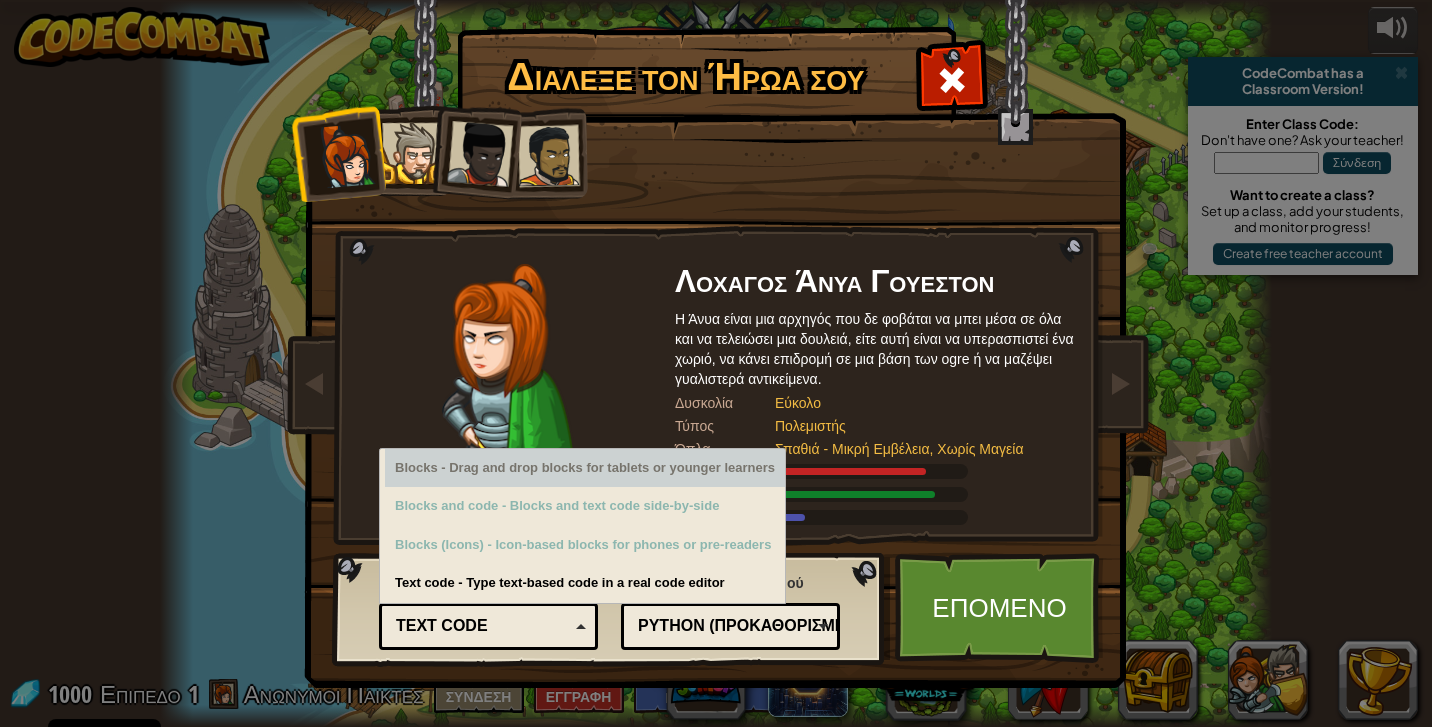 click on "Blocks - Drag and drop blocks for tablets or younger learners" at bounding box center [585, 468] 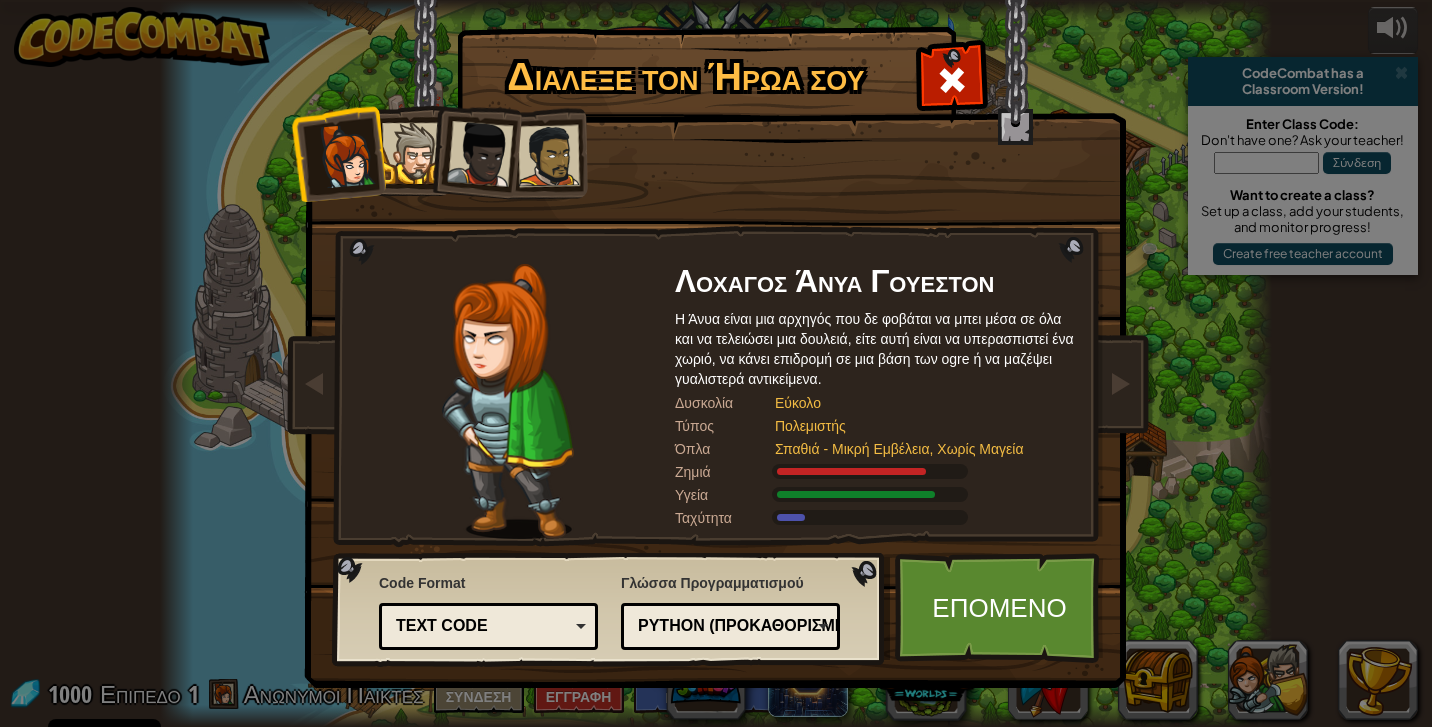 click on "Code Format Text code Blocks and code Blocks Blocks (Icons) Text code Blocks - Drag and drop blocks for tablets or younger learners Blocks and code - Blocks and text code side-by-side Blocks (Icons) - Icon-based blocks for phones or pre-readers Text code - Type text-based code in a real code editor" at bounding box center (488, 611) 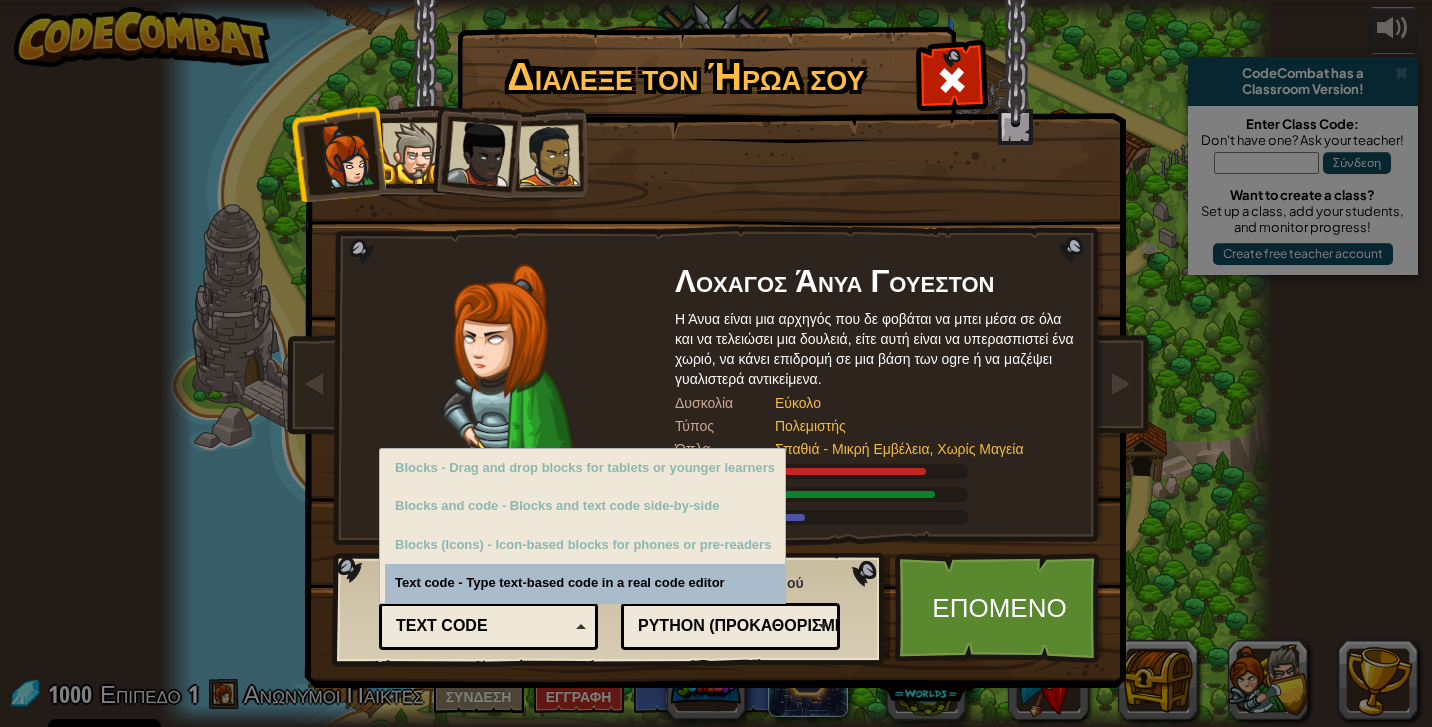 click on "Text code" at bounding box center [482, 626] 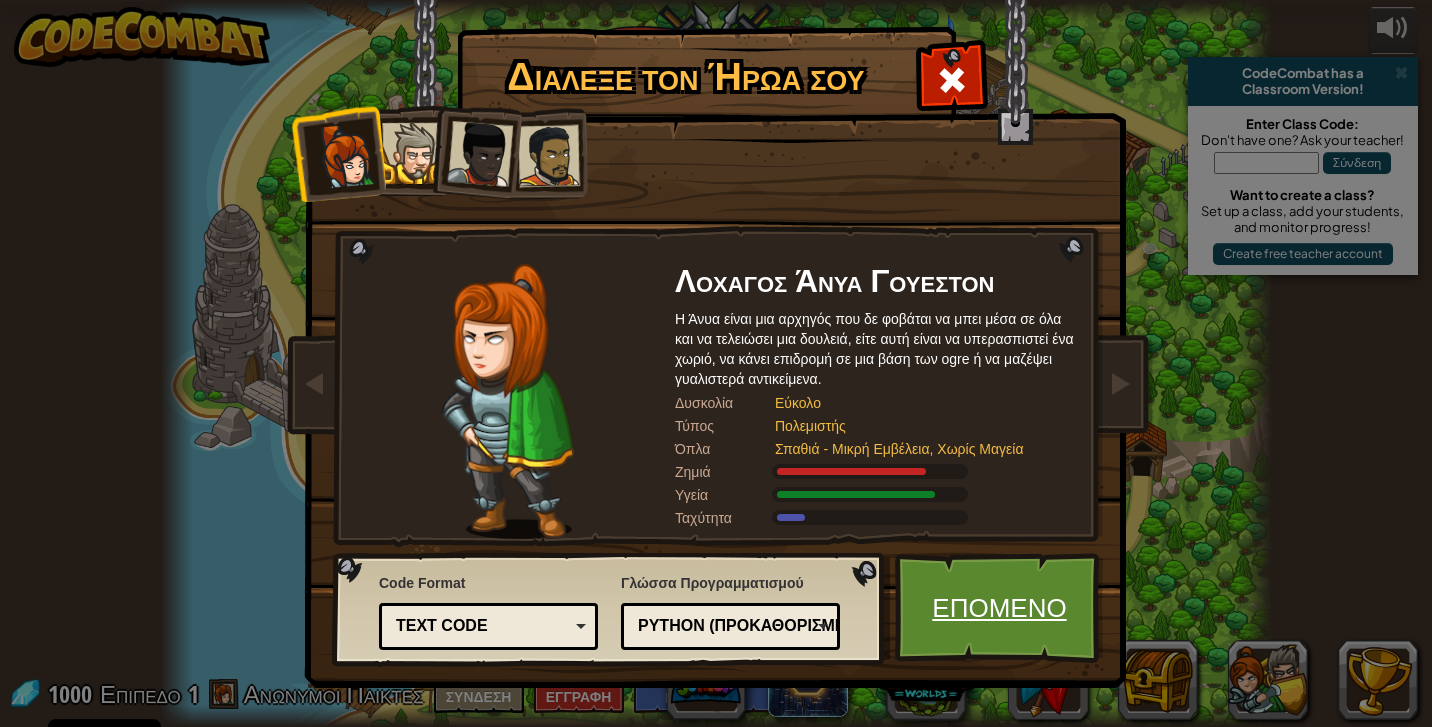 click on "Επόμενο" at bounding box center [999, 608] 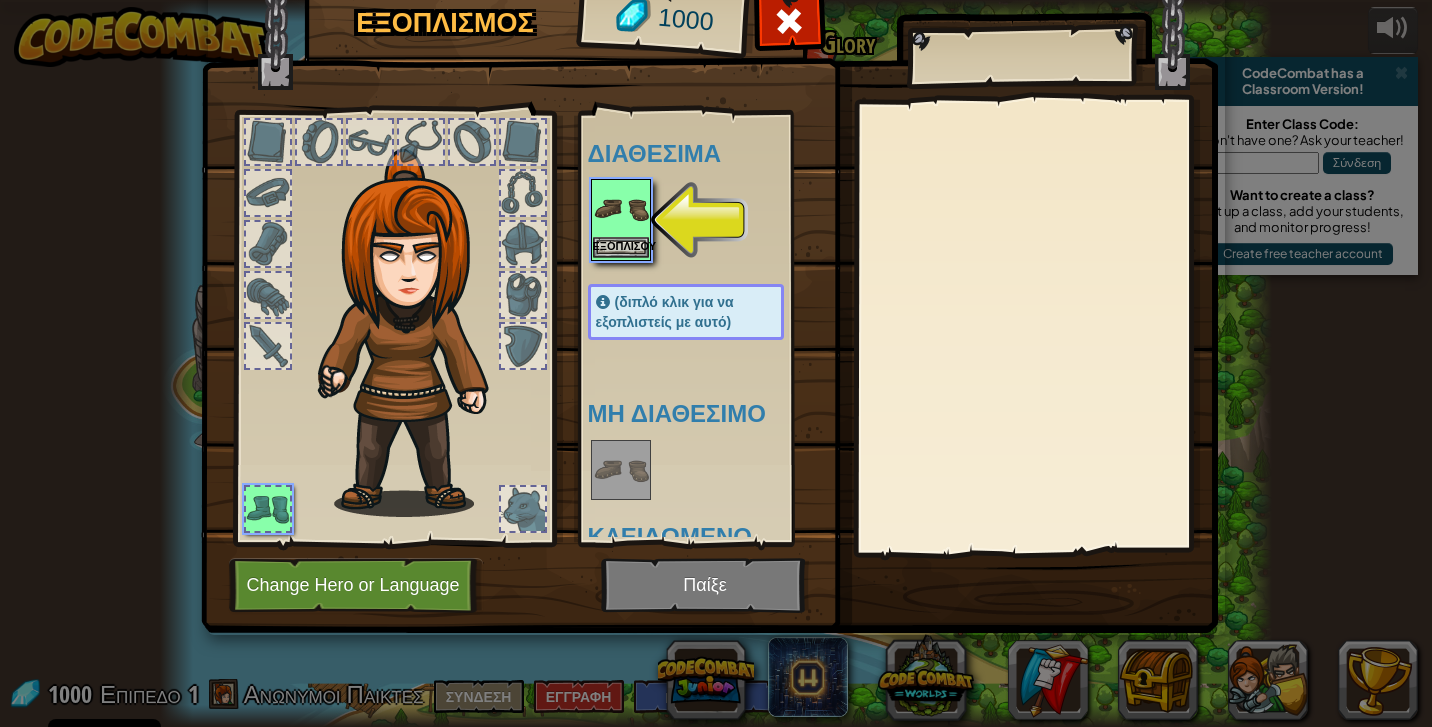 click at bounding box center [621, 209] 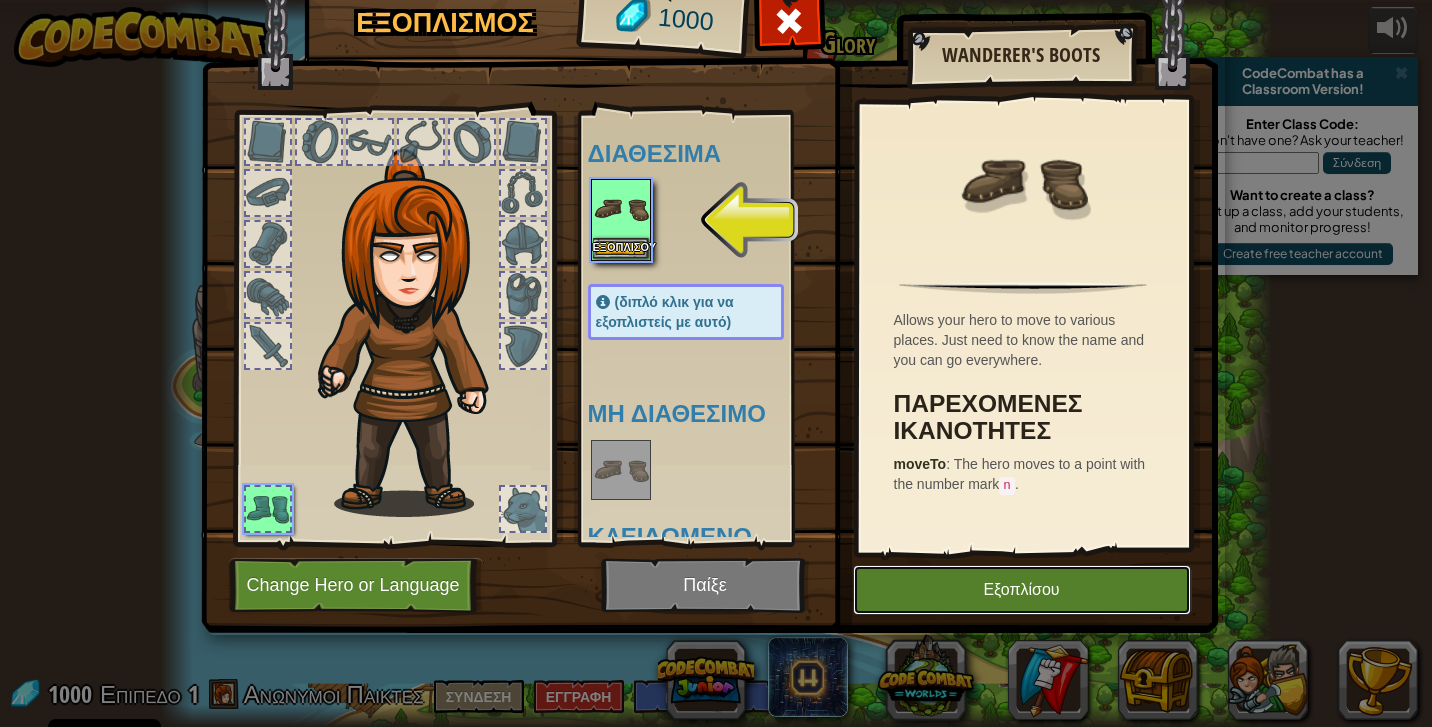 click on "Εξοπλίσου" at bounding box center (1022, 590) 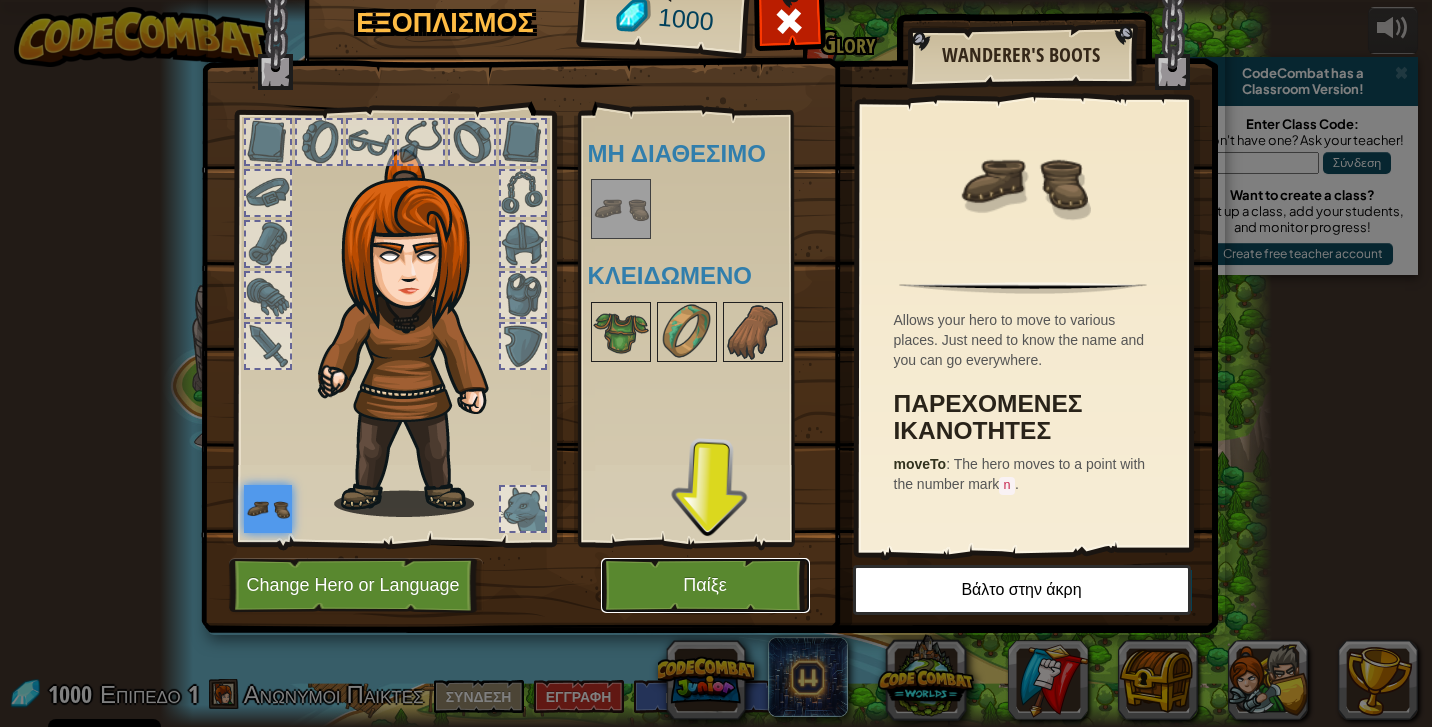 click on "Παίξε" at bounding box center (705, 585) 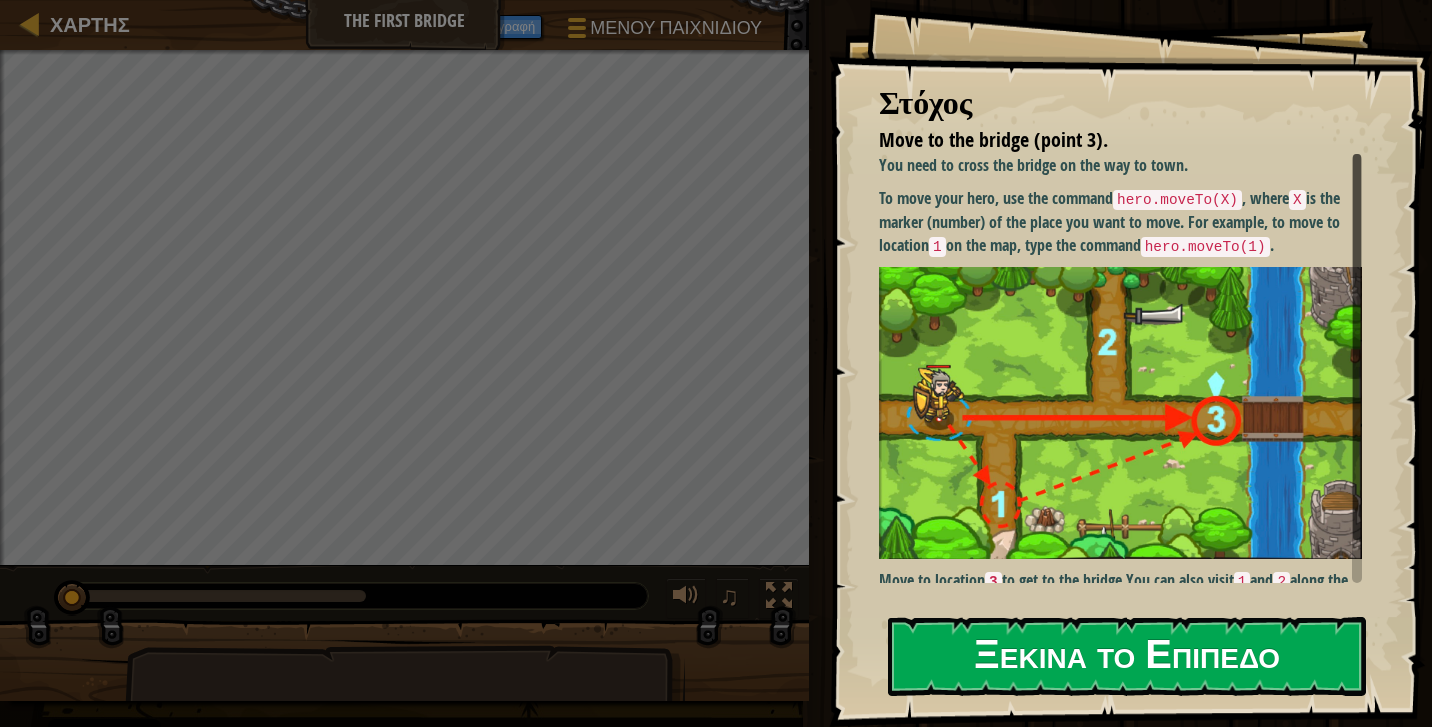 click on "Ξεκίνα το Επίπεδο" at bounding box center (1127, 656) 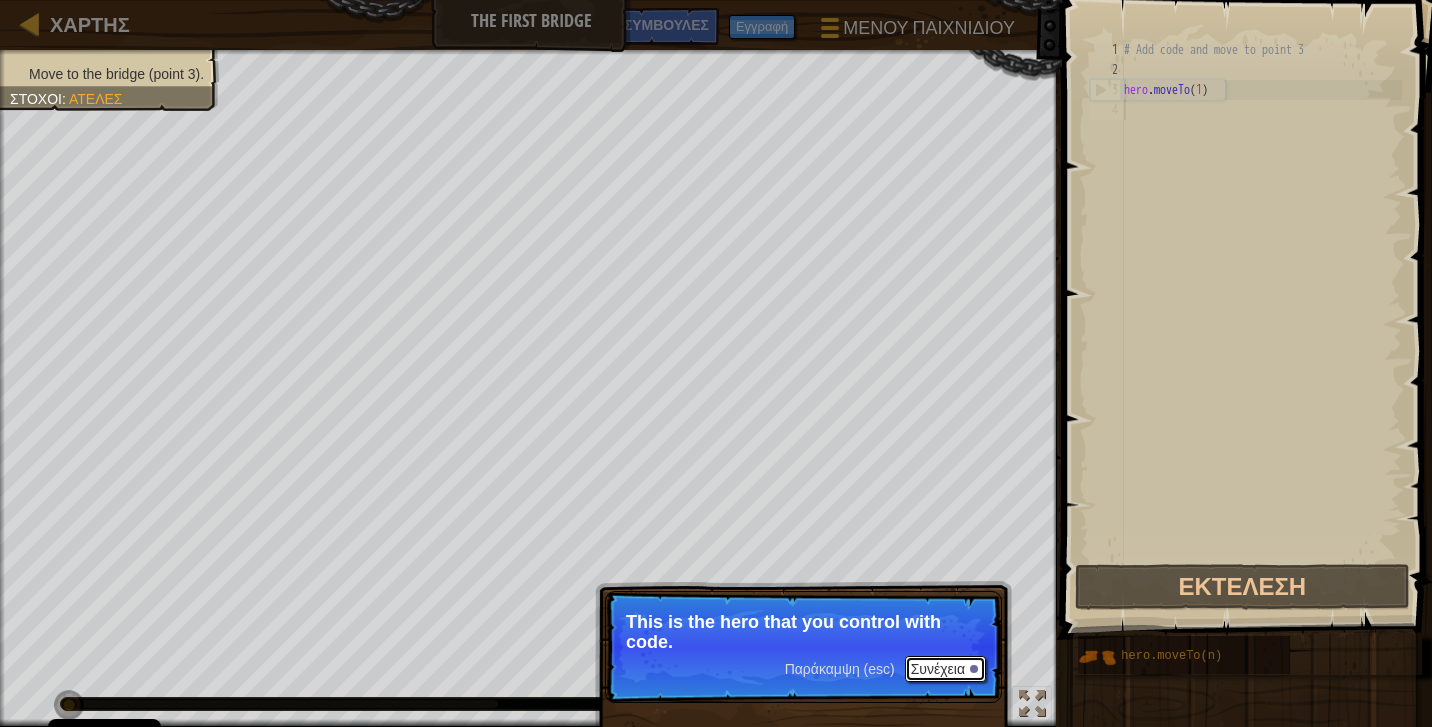 click on "Συνέχεια" at bounding box center [945, 669] 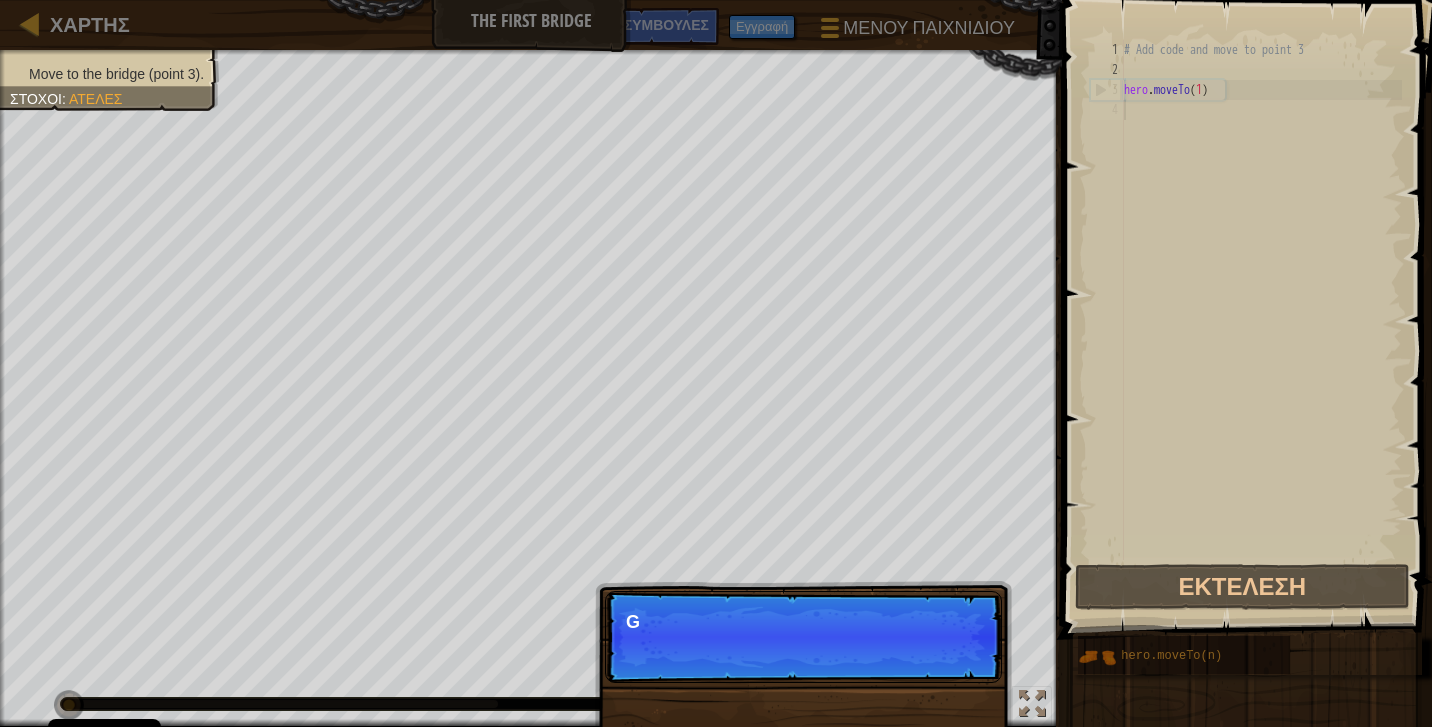 scroll, scrollTop: 9, scrollLeft: 0, axis: vertical 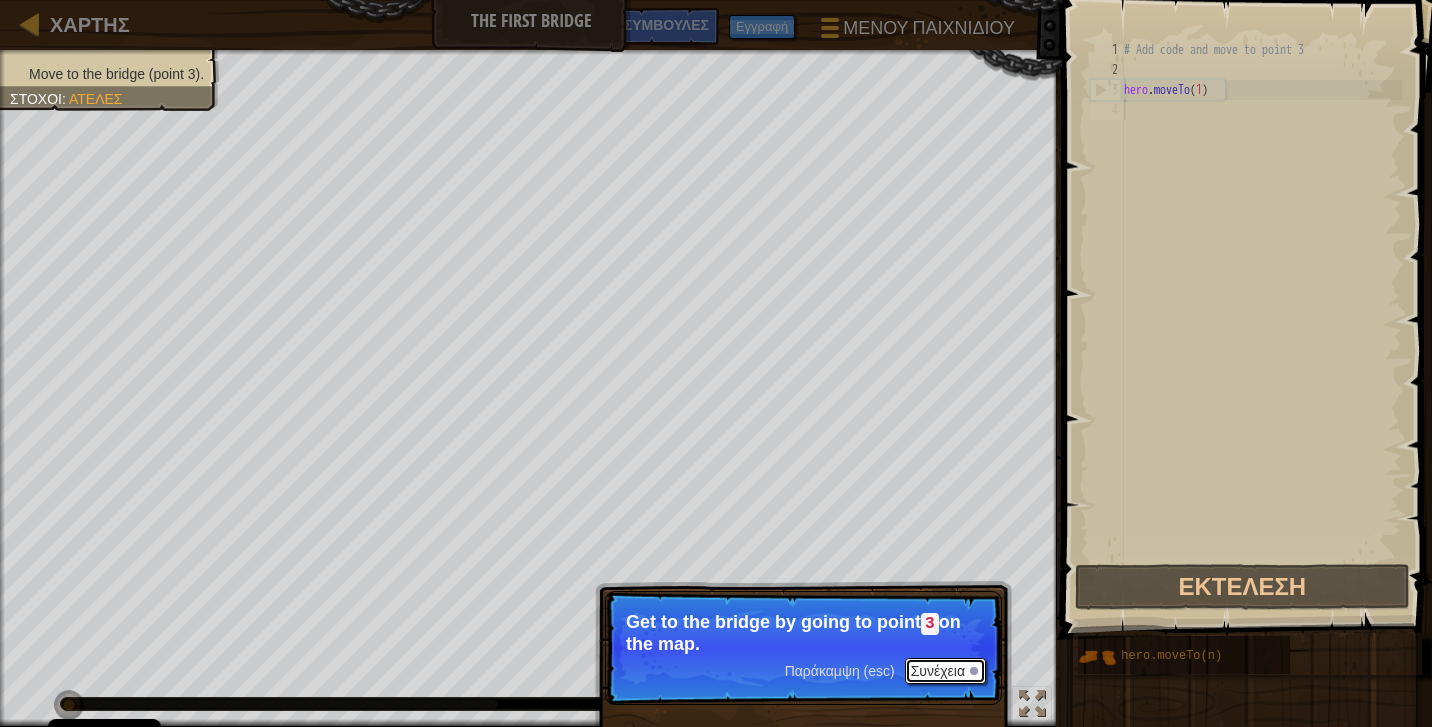 click on "Συνέχεια" at bounding box center (945, 671) 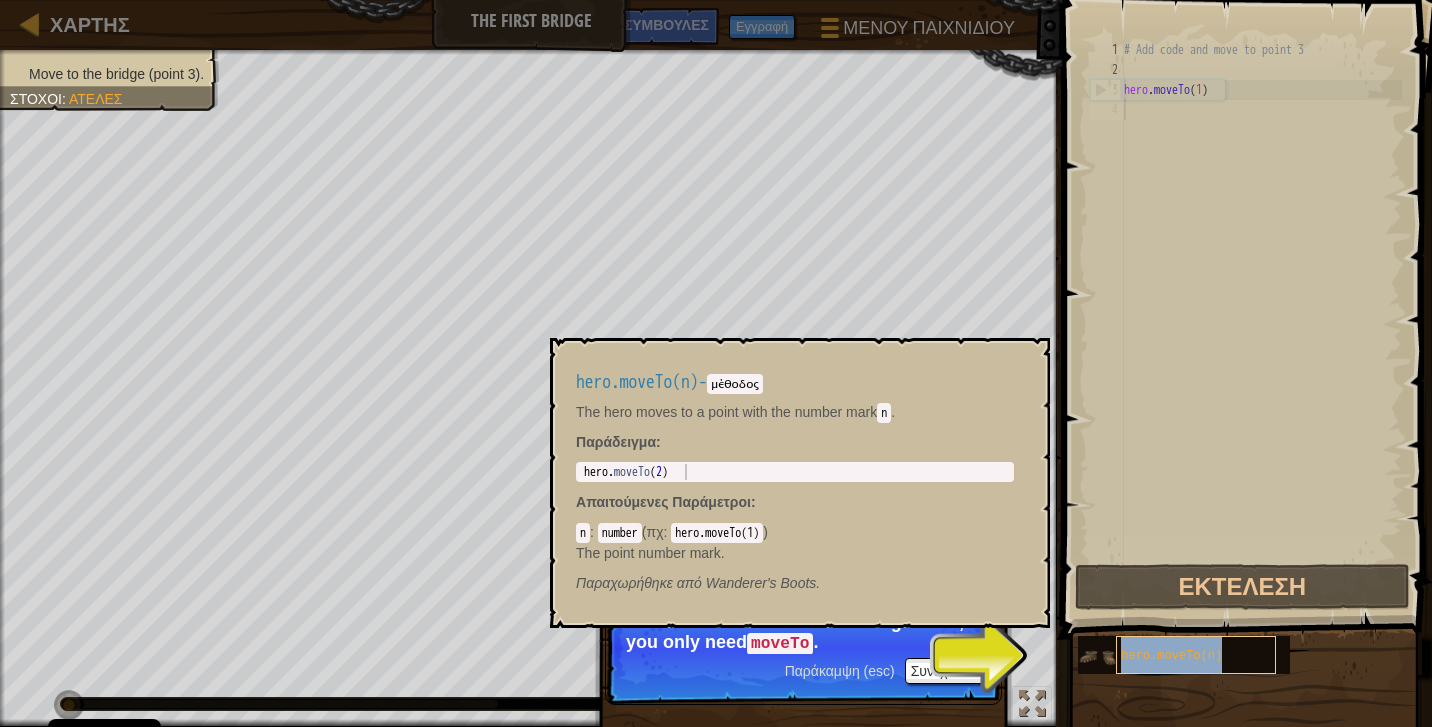 click on "hero.moveTo(n)" at bounding box center [1171, 656] 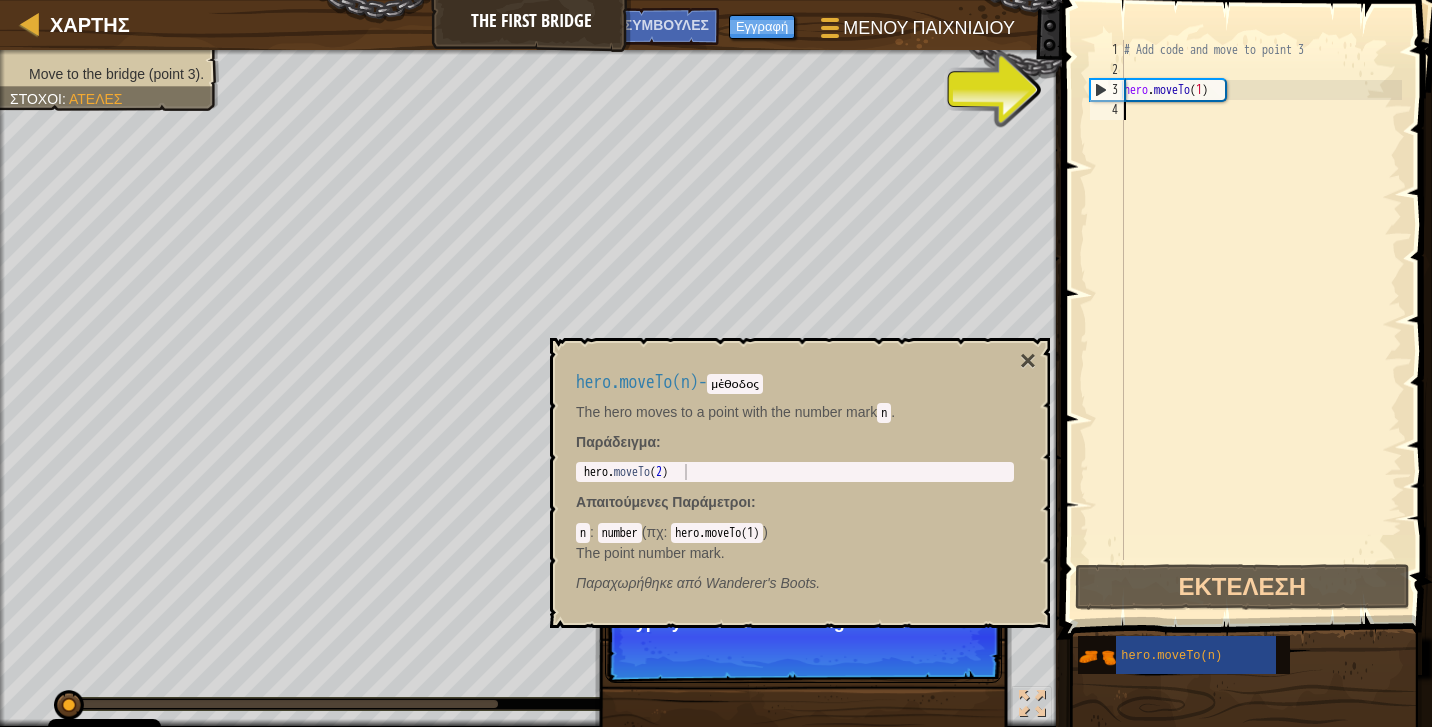 click on "# Add code and move to point [NUMBER] hero . moveTo ( [NUMBER] )" at bounding box center (1261, 320) 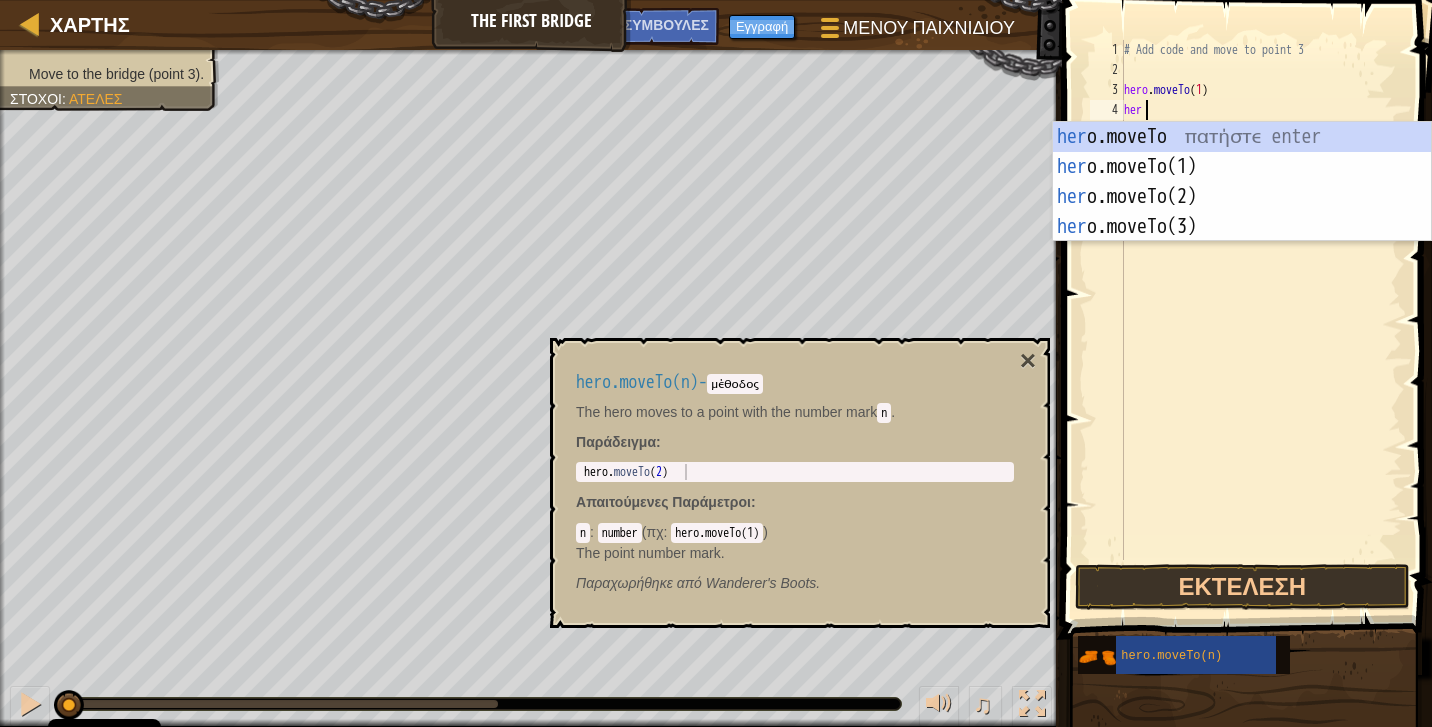 scroll, scrollTop: 9, scrollLeft: 1, axis: both 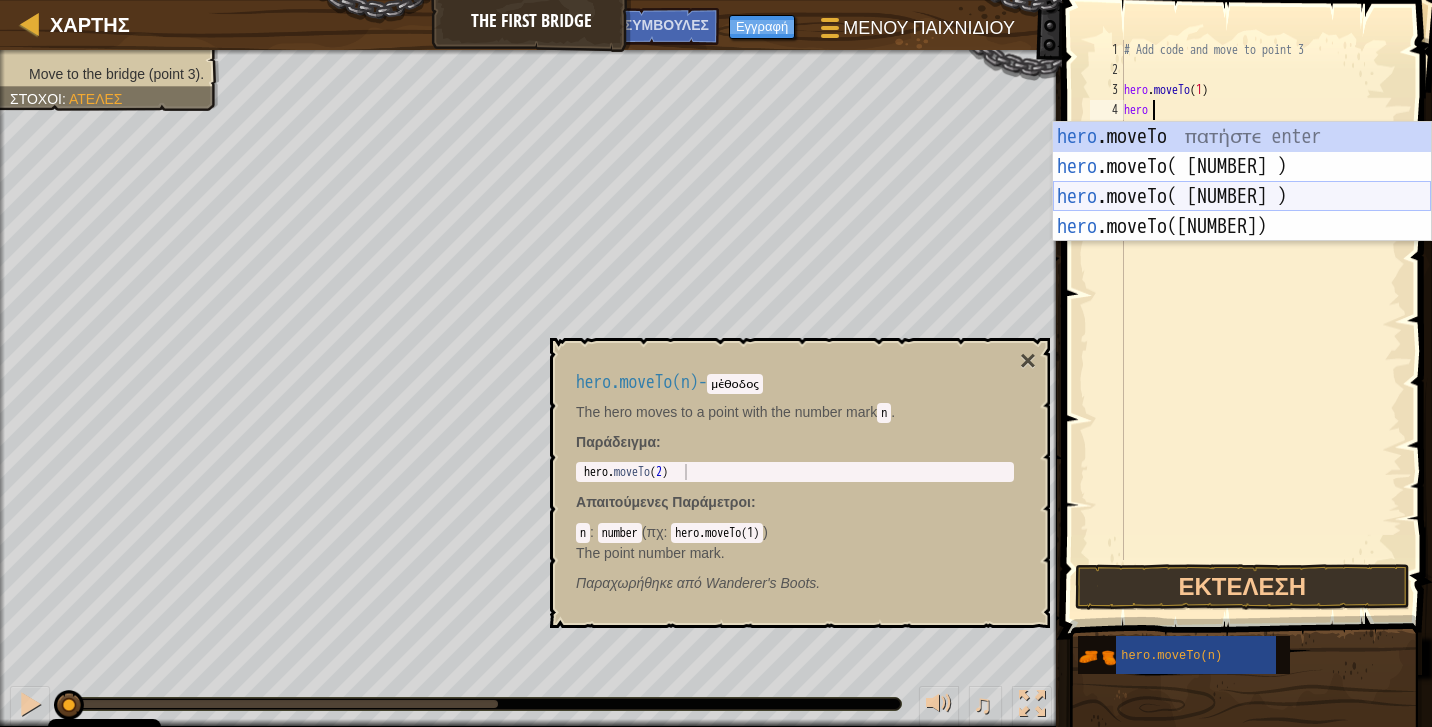 click on "hero .moveTo πατήστε enter hero .moveTo( [NUMBER] ) πατήστε enter hero .moveTo( [NUMBER] ) πατήστε enter hero .moveTo( [NUMBER] ) πατήστε enter" at bounding box center [1242, 212] 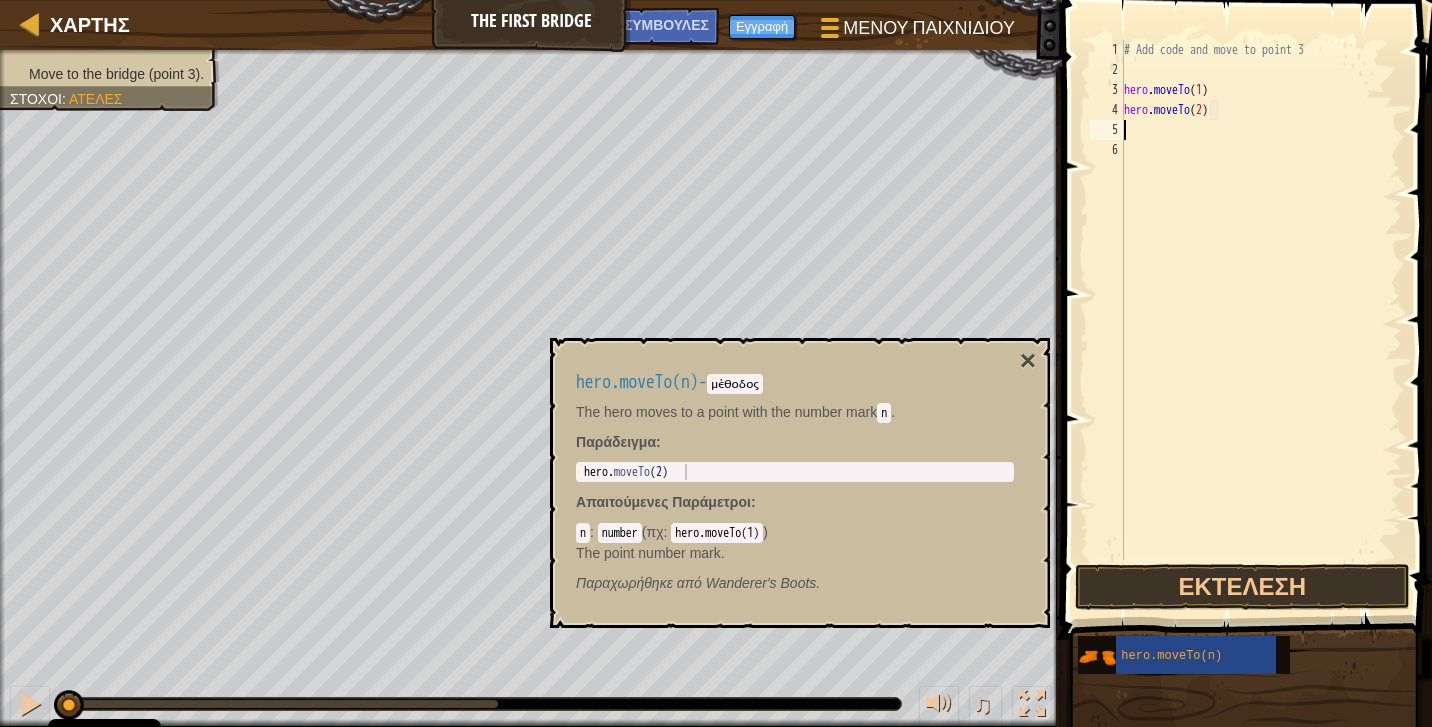 scroll, scrollTop: 9, scrollLeft: 8, axis: both 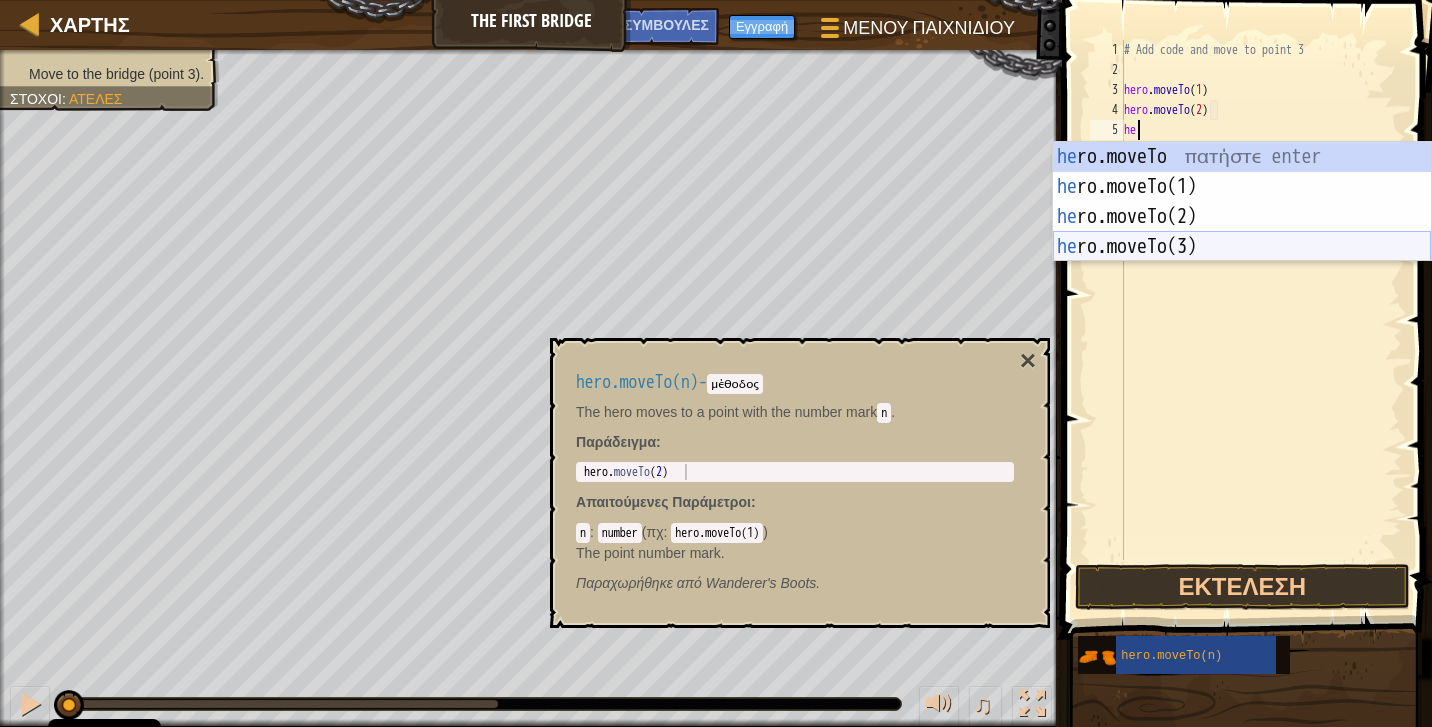 click on "he ro.moveTo πατήστε enter he ro.moveTo( [NUMBER] ) πατήστε enter he ro.moveTo( [NUMBER] ) πατήστε enter he ro.moveTo( [NUMBER] ) πατήστε enter" at bounding box center (1242, 232) 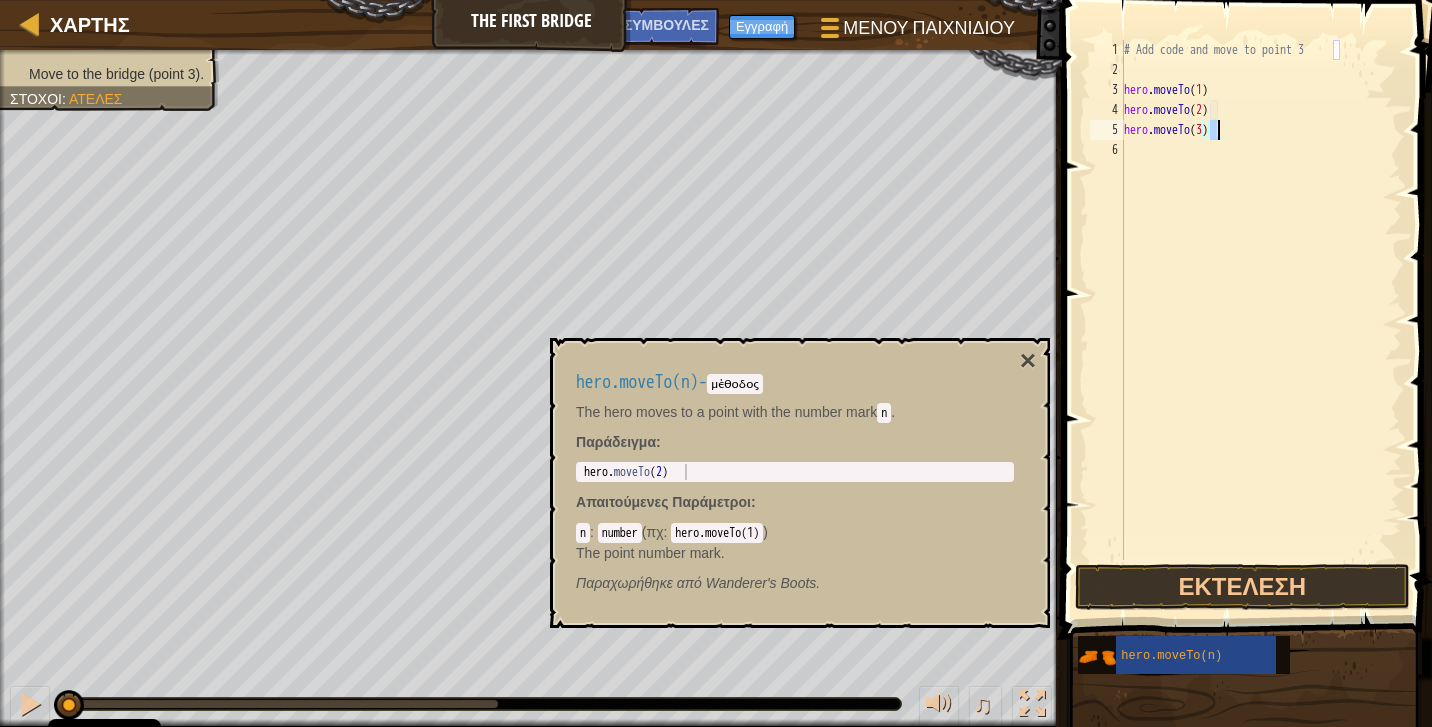 scroll, scrollTop: 9, scrollLeft: 7, axis: both 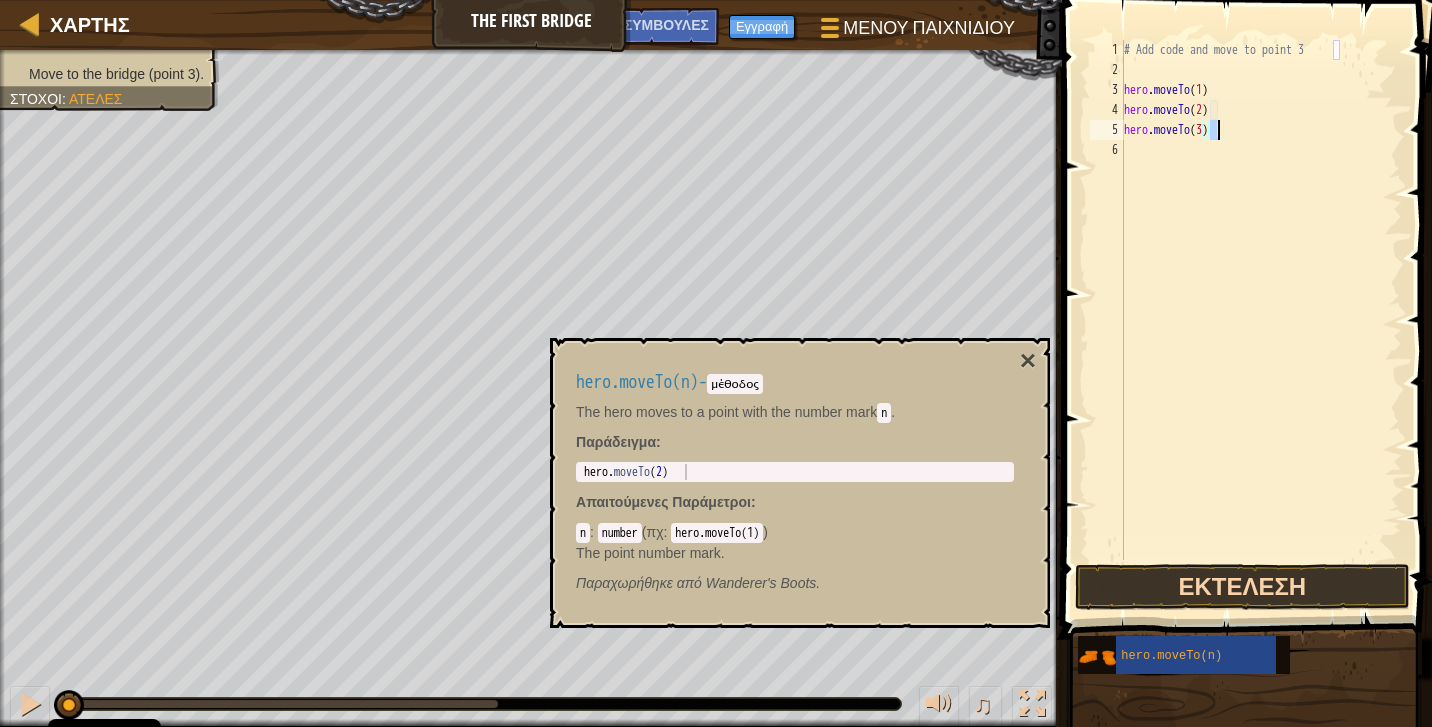 type on "hero.moveTo( [NUMBER] )" 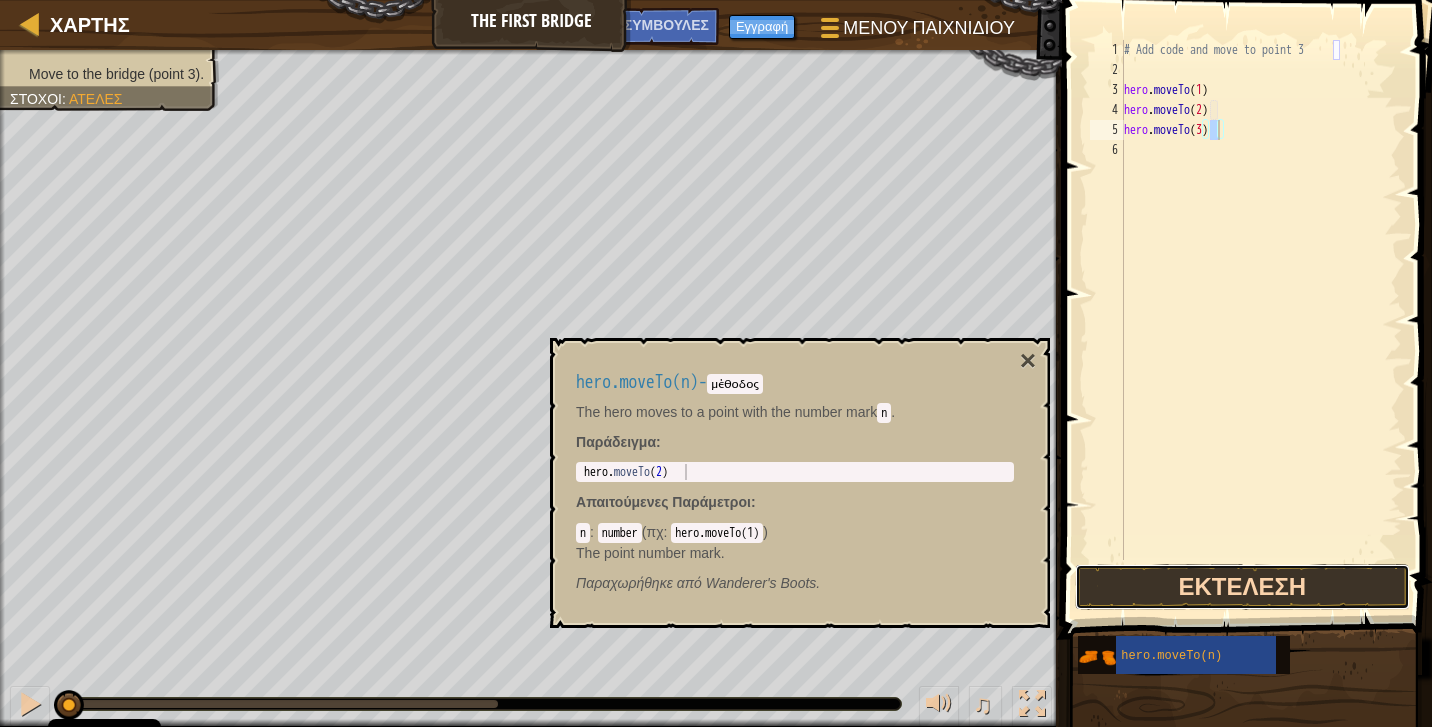 click on "Εκτέλεση" at bounding box center [1243, 587] 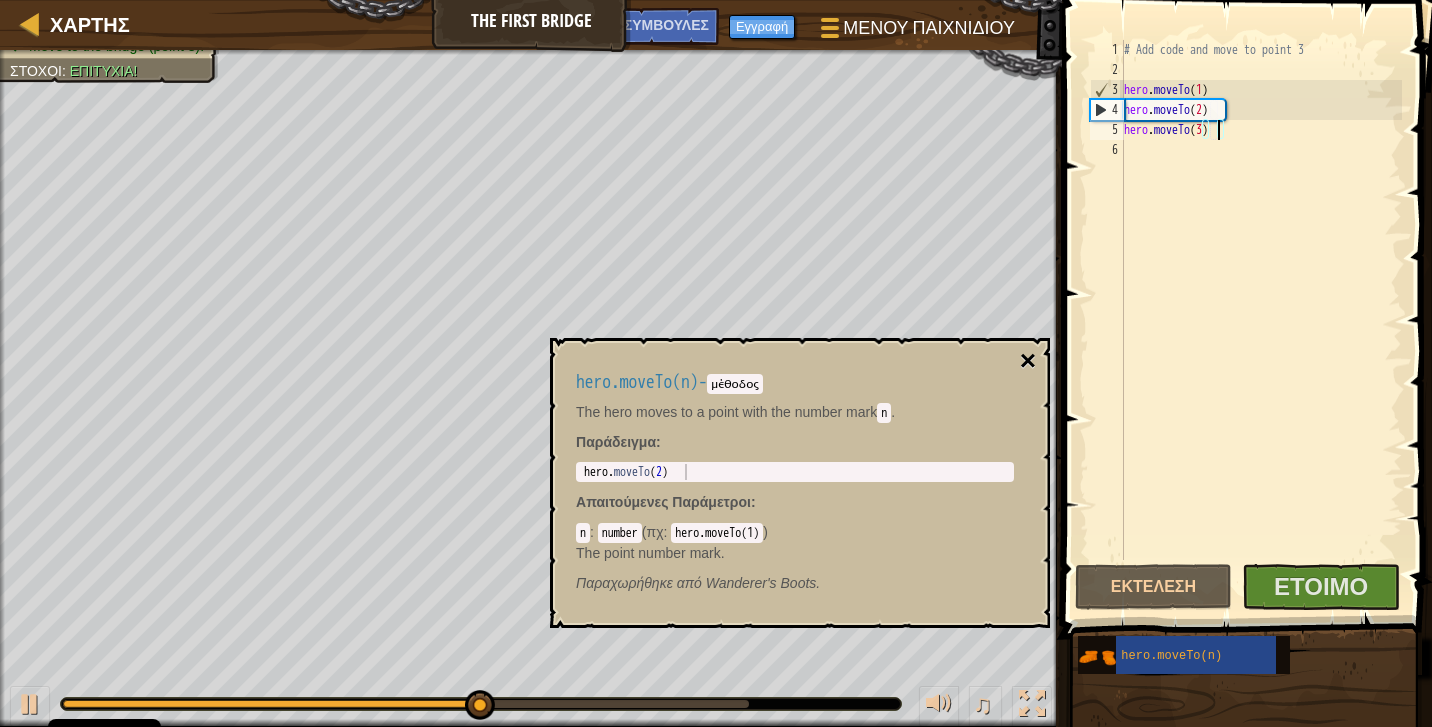 click on "×" at bounding box center (1028, 361) 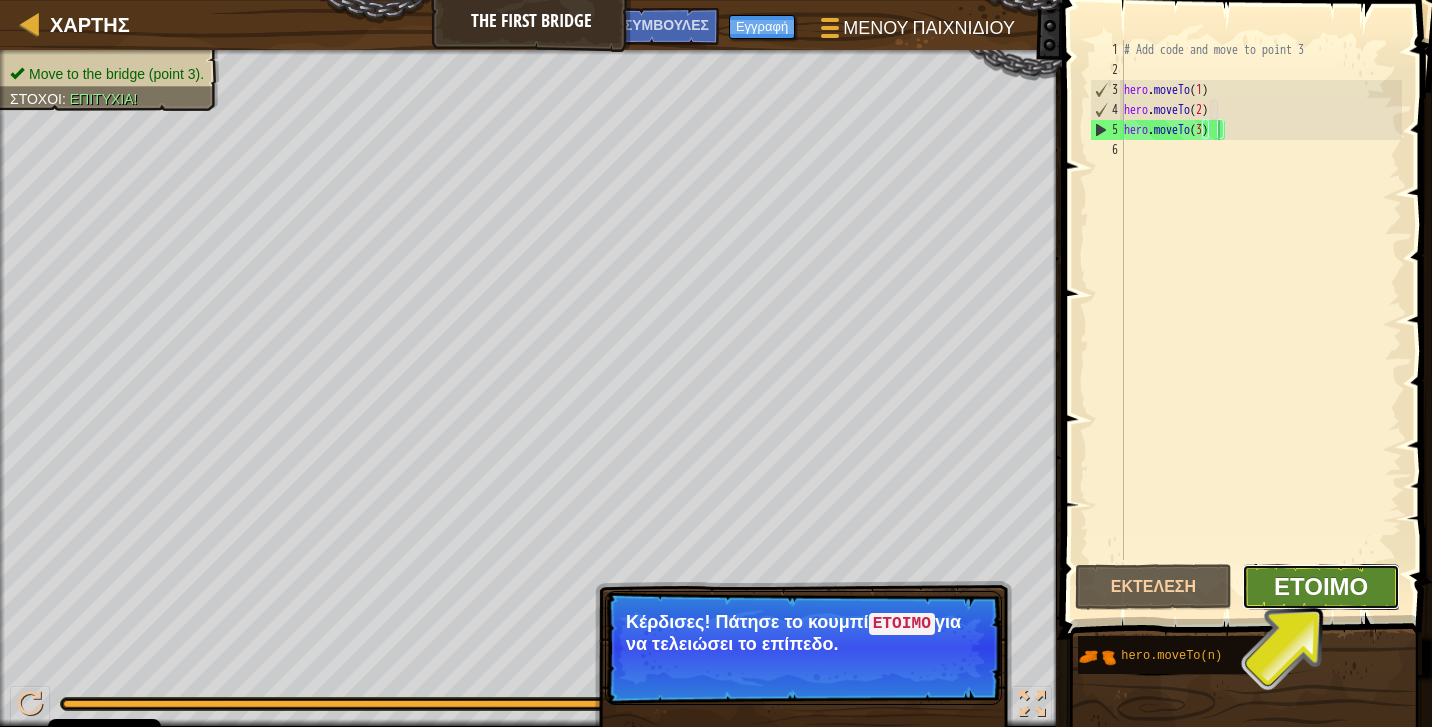 click on "Έτοιμο" at bounding box center [1321, 586] 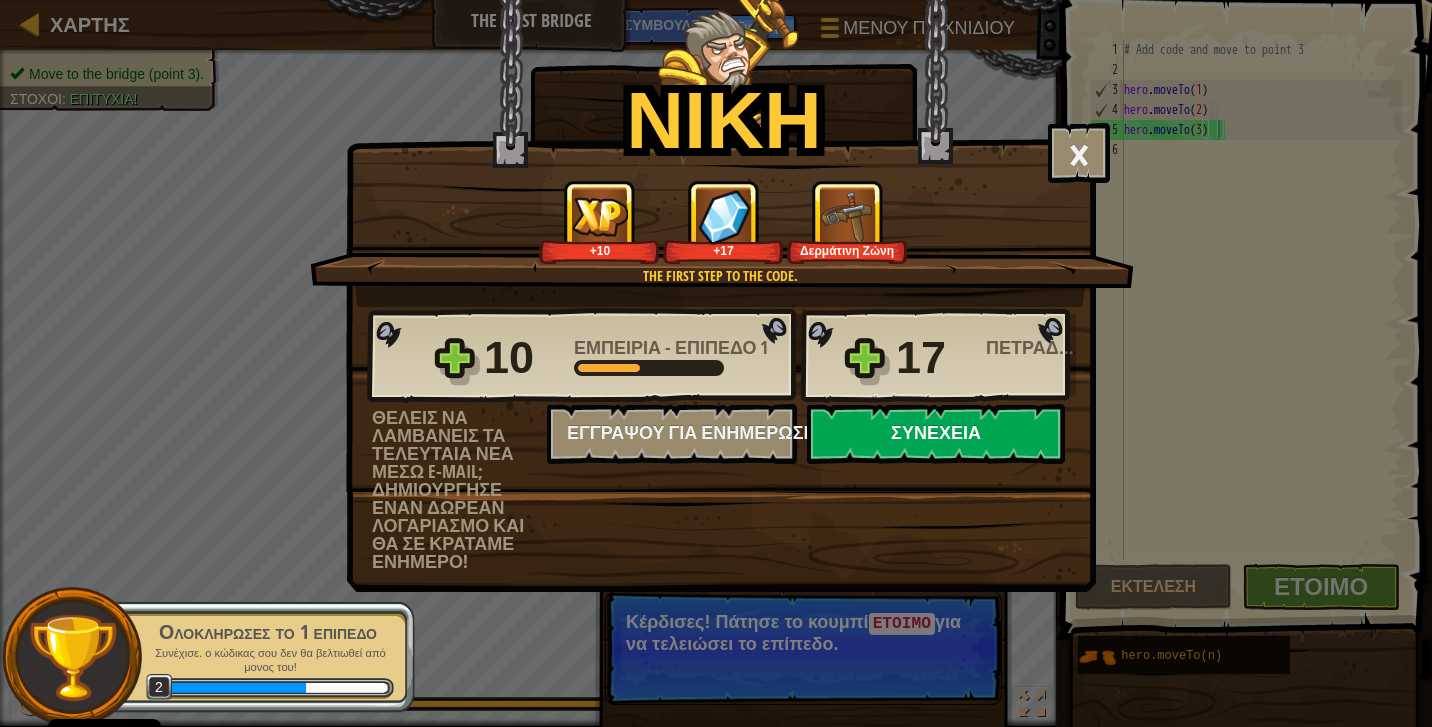 click on "Συνέχεια" at bounding box center [936, 434] 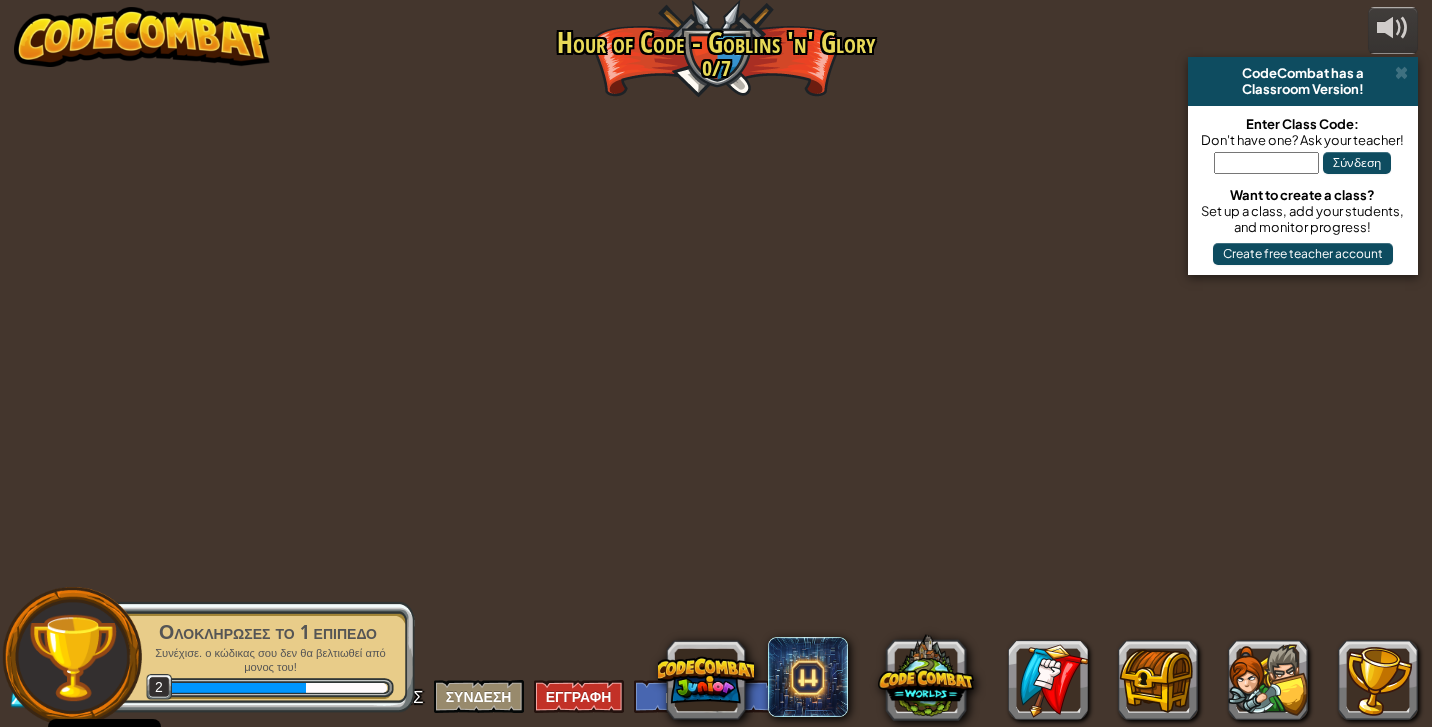 select on "el" 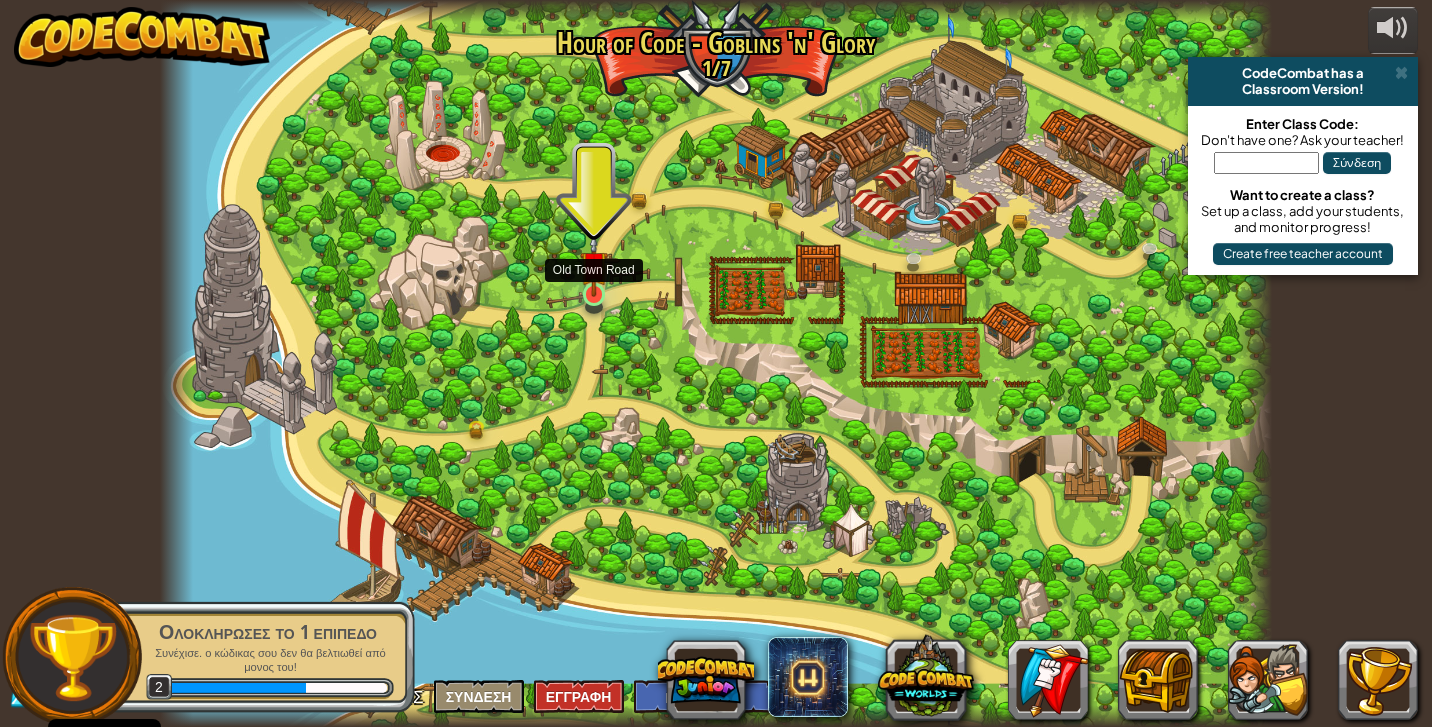 click at bounding box center [594, 264] 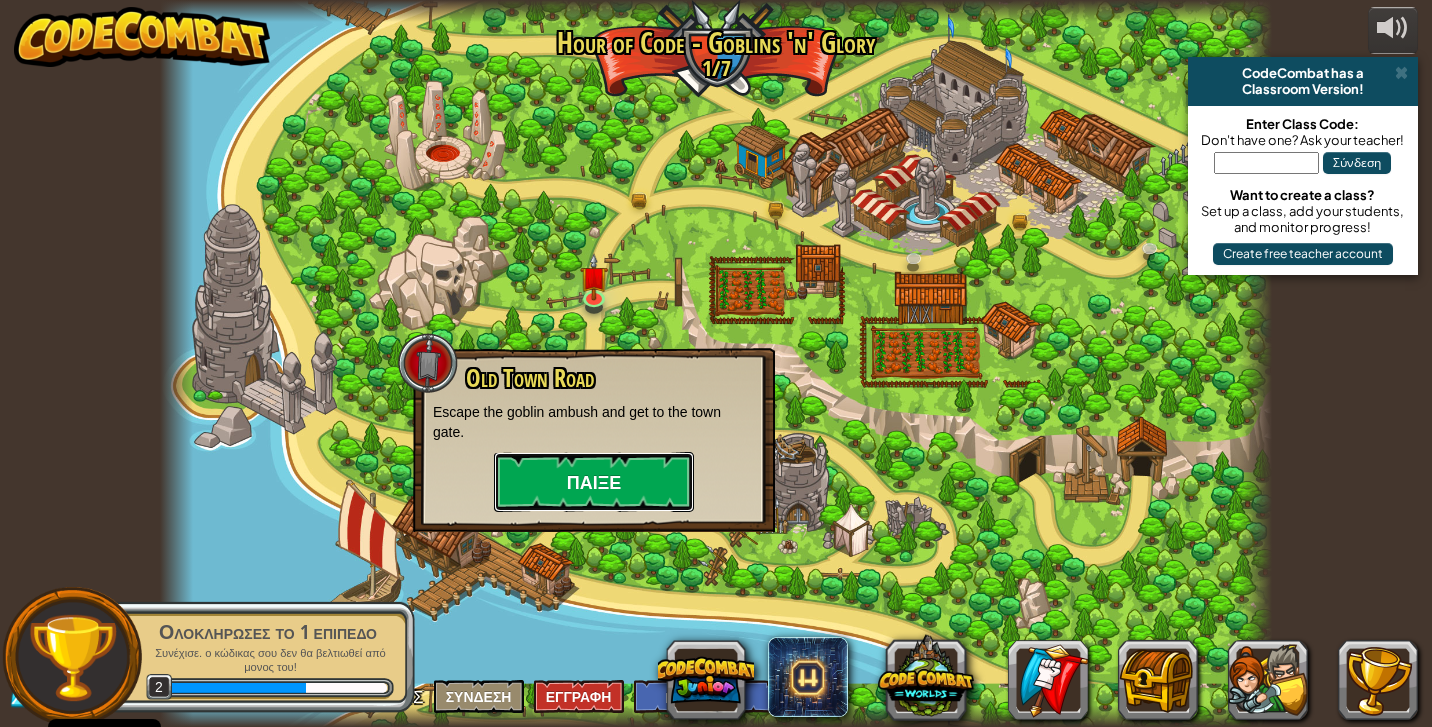 click on "Παίξε" at bounding box center (594, 482) 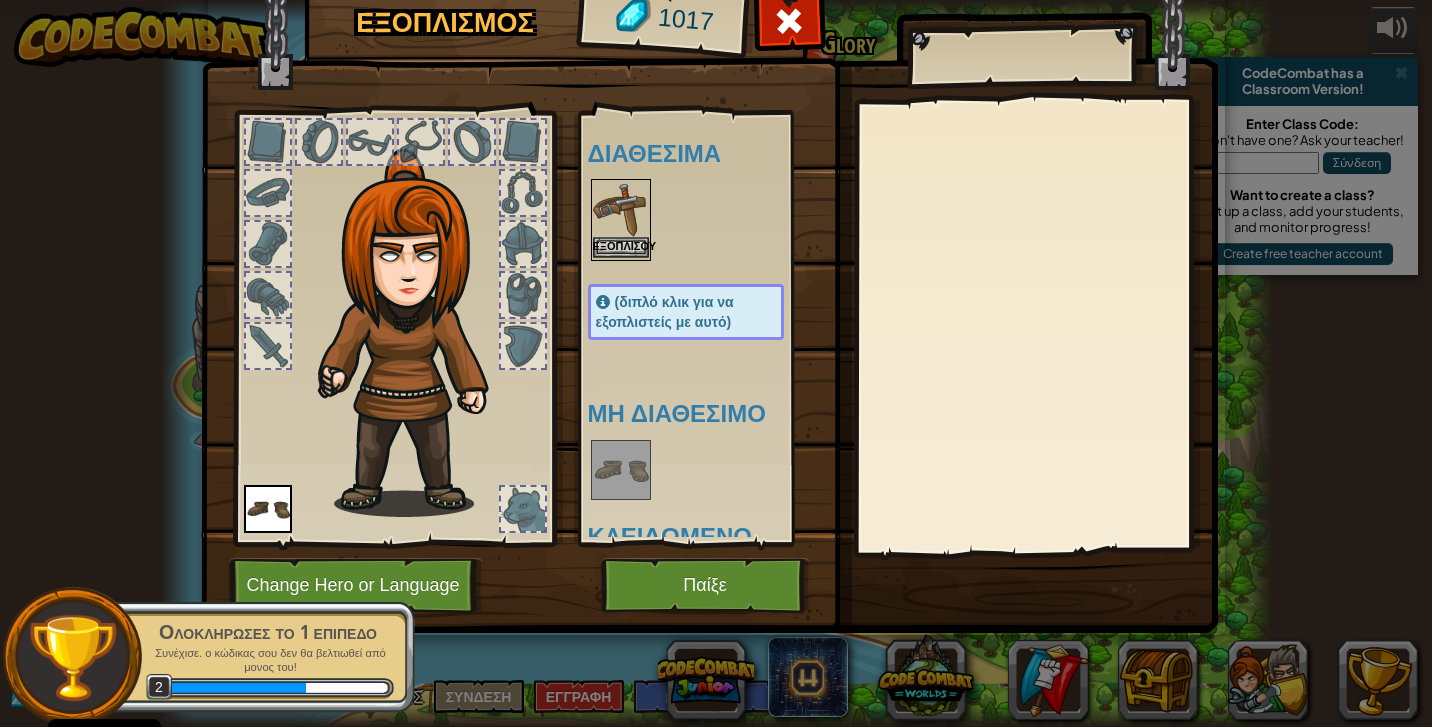 click at bounding box center (621, 209) 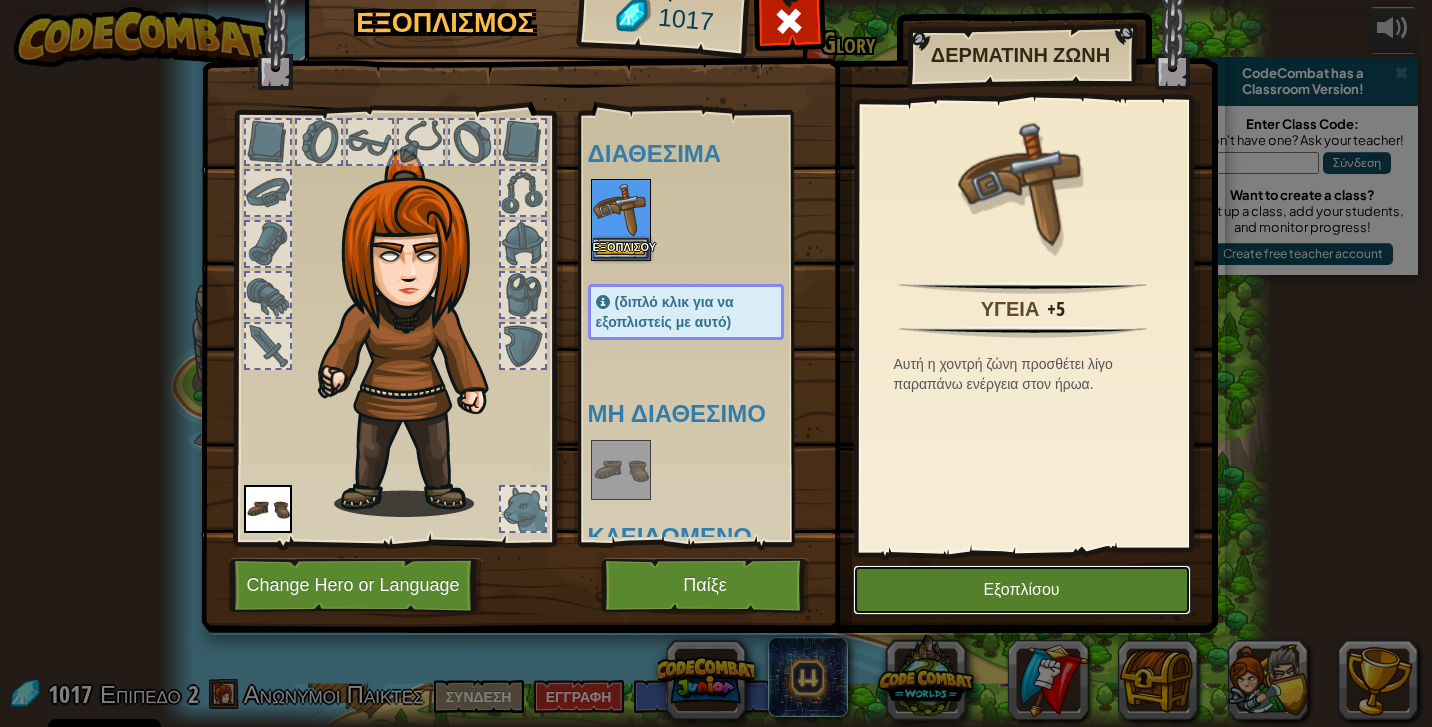 click on "Εξοπλίσου" at bounding box center (1022, 590) 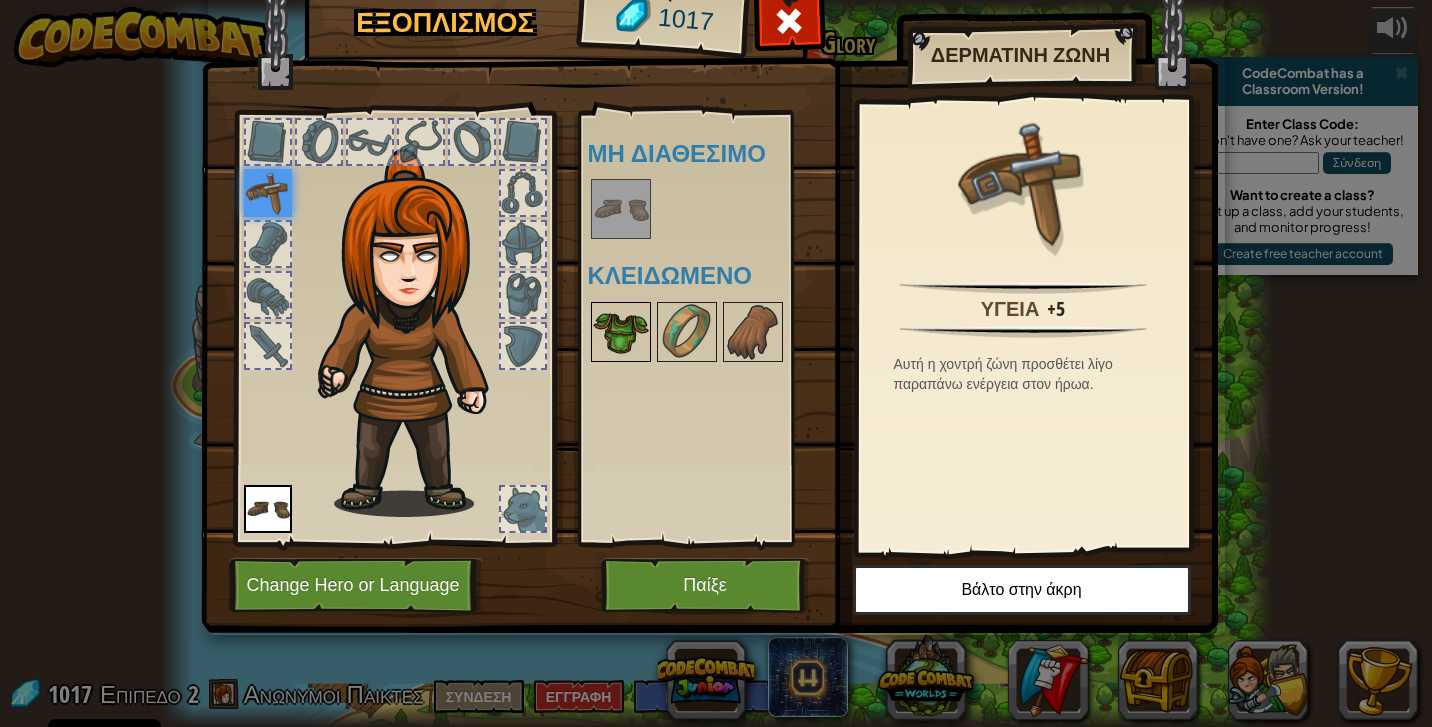 click at bounding box center (621, 332) 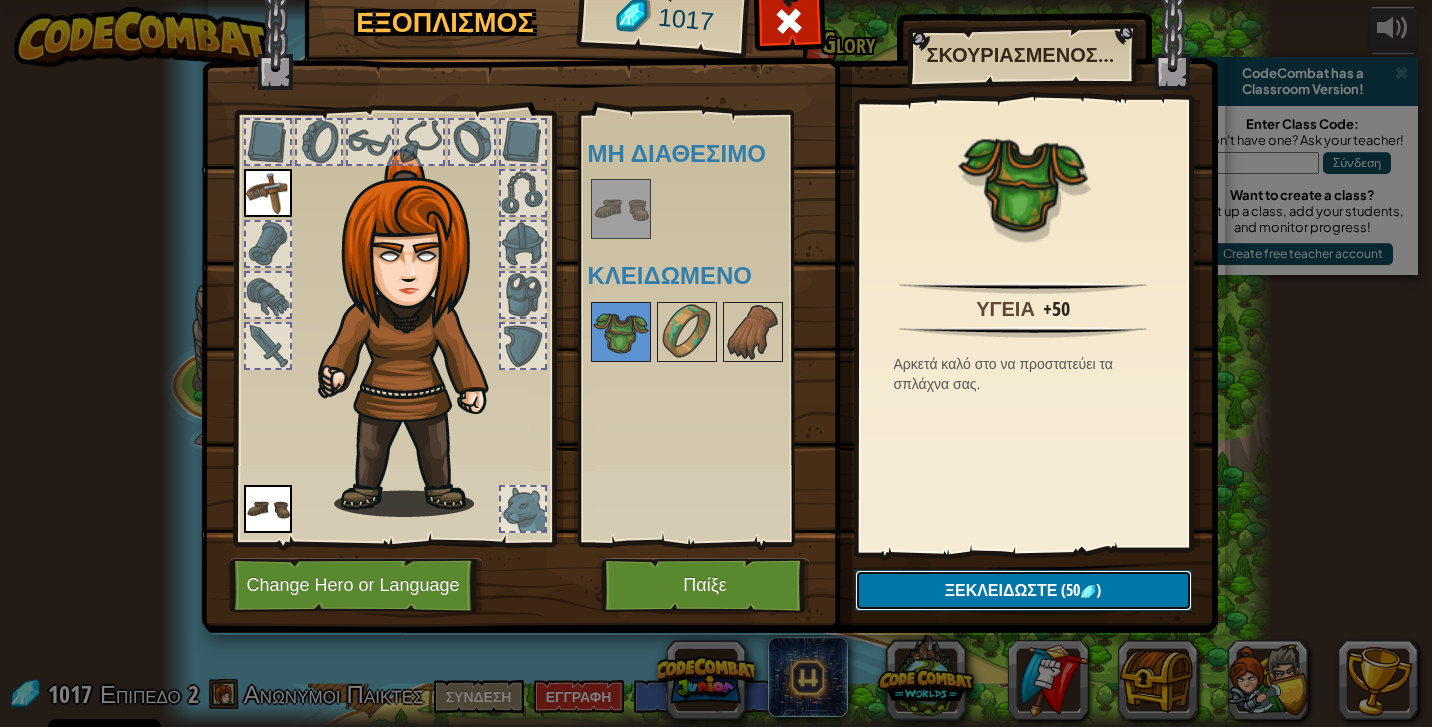 click on "Ξεκλειδώστε" at bounding box center (1001, 590) 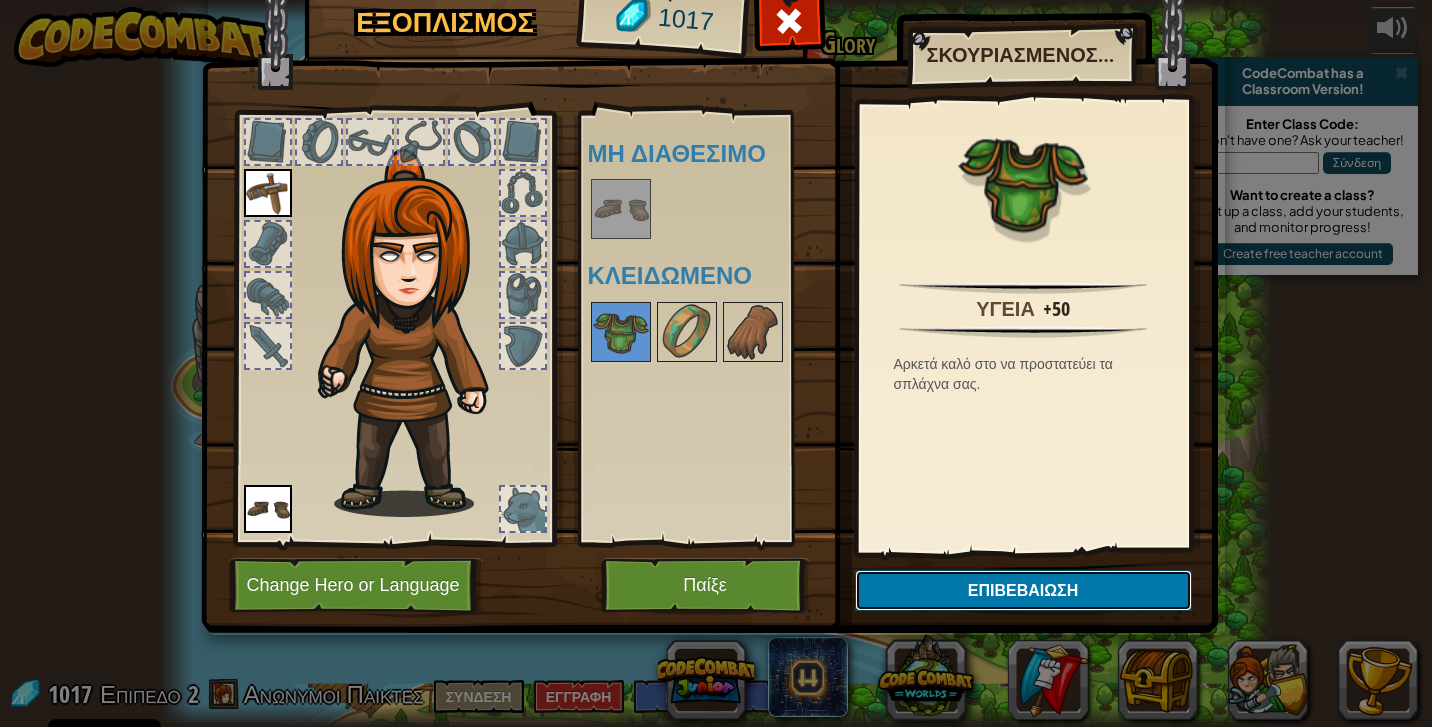 click on "Επιβεβαίωση" at bounding box center [1023, 590] 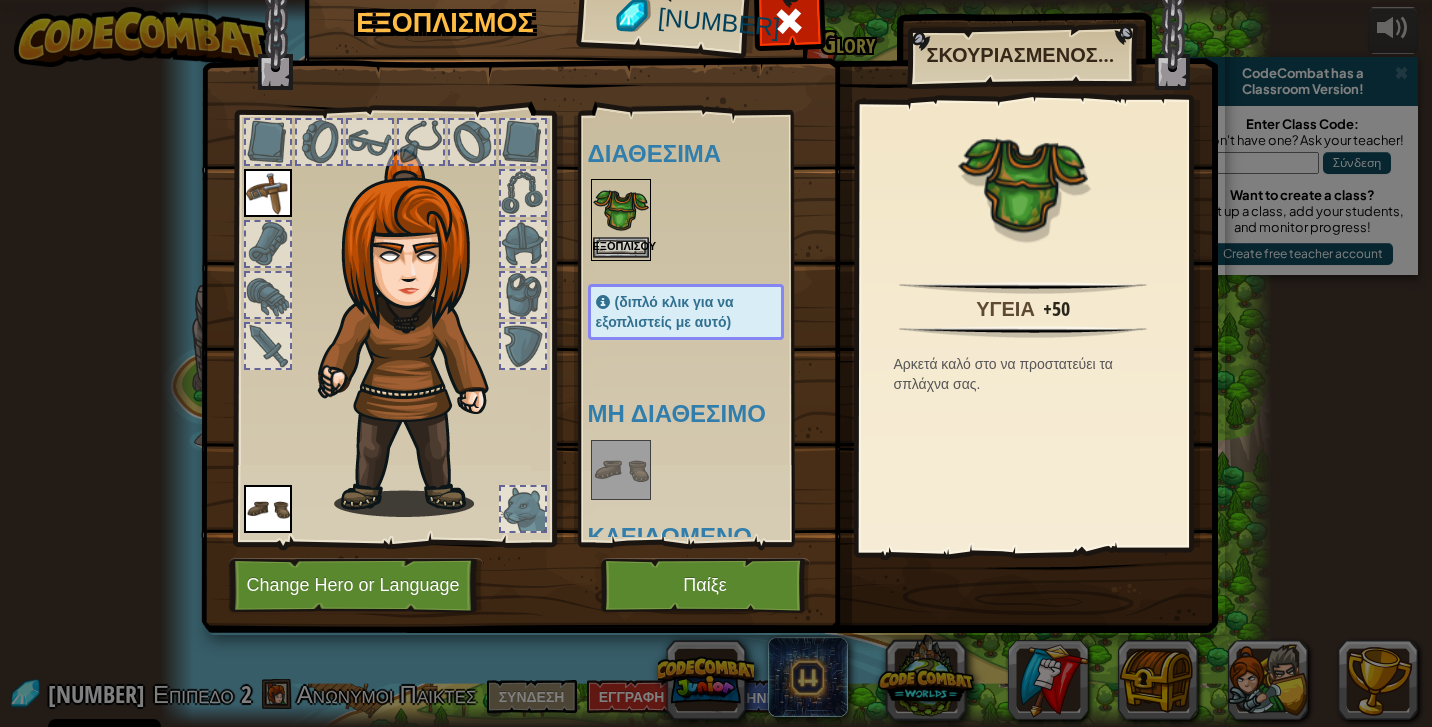 click at bounding box center [621, 209] 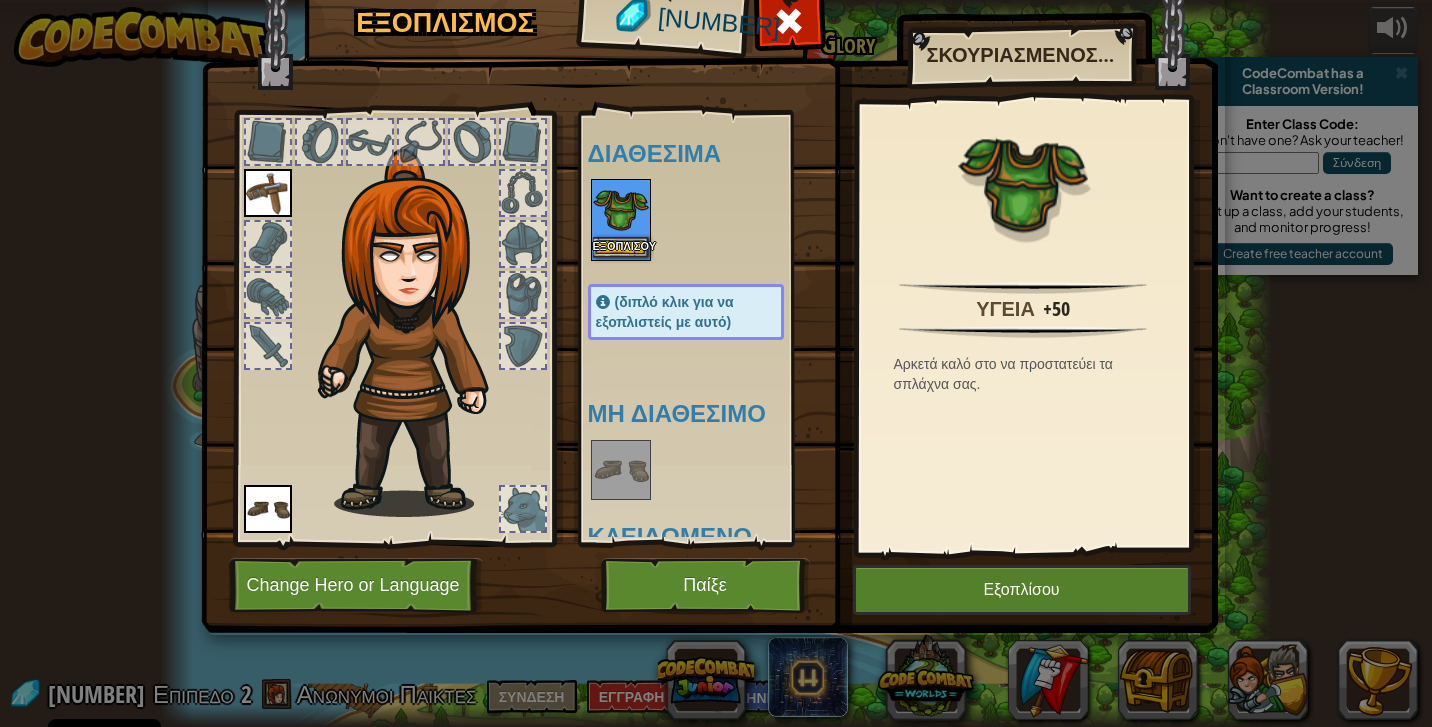 click at bounding box center [621, 209] 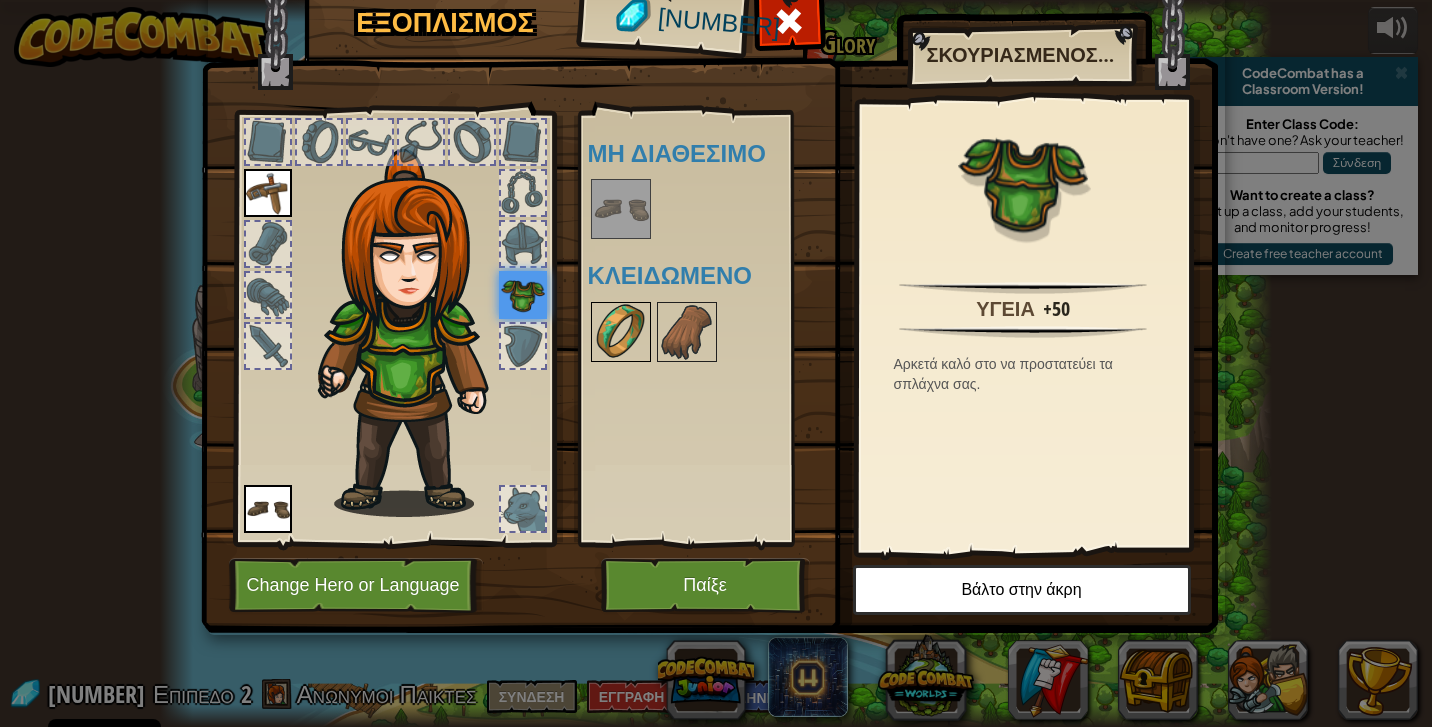 click at bounding box center [621, 332] 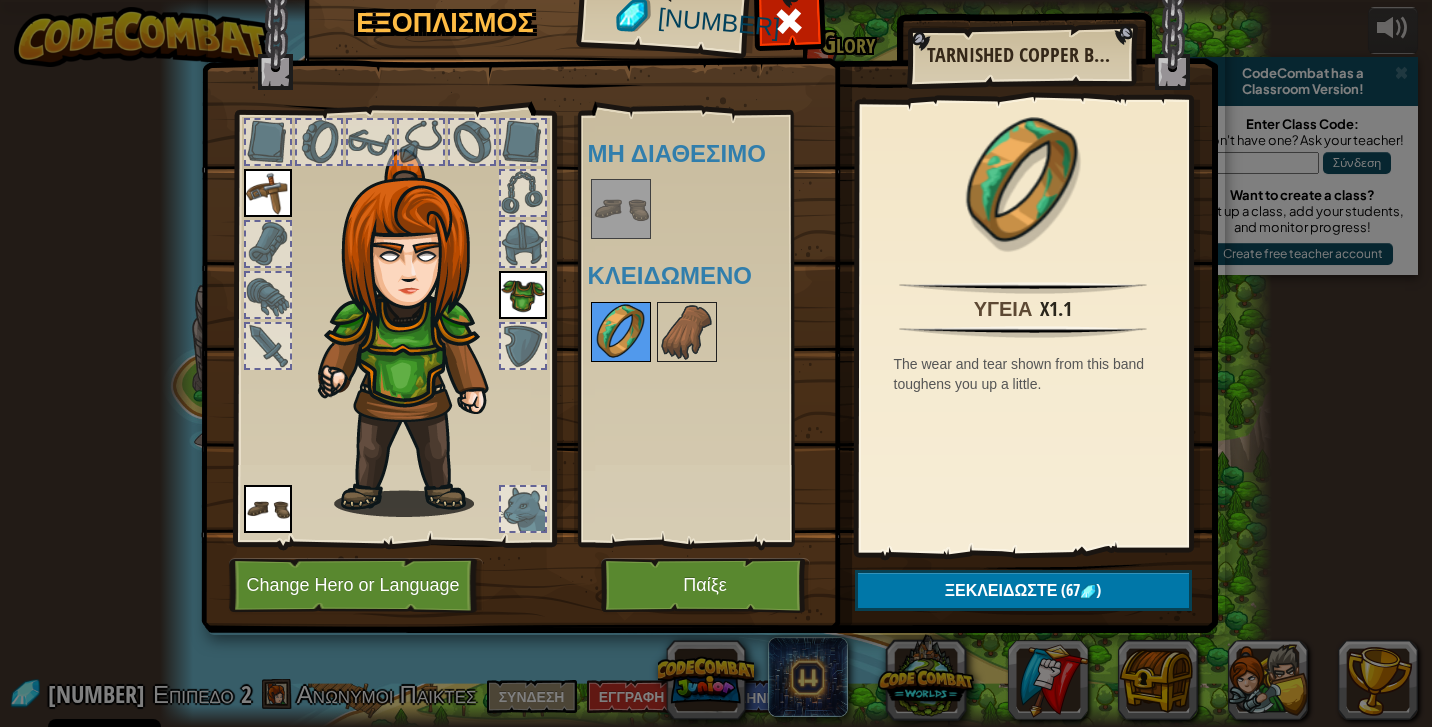 click at bounding box center (621, 332) 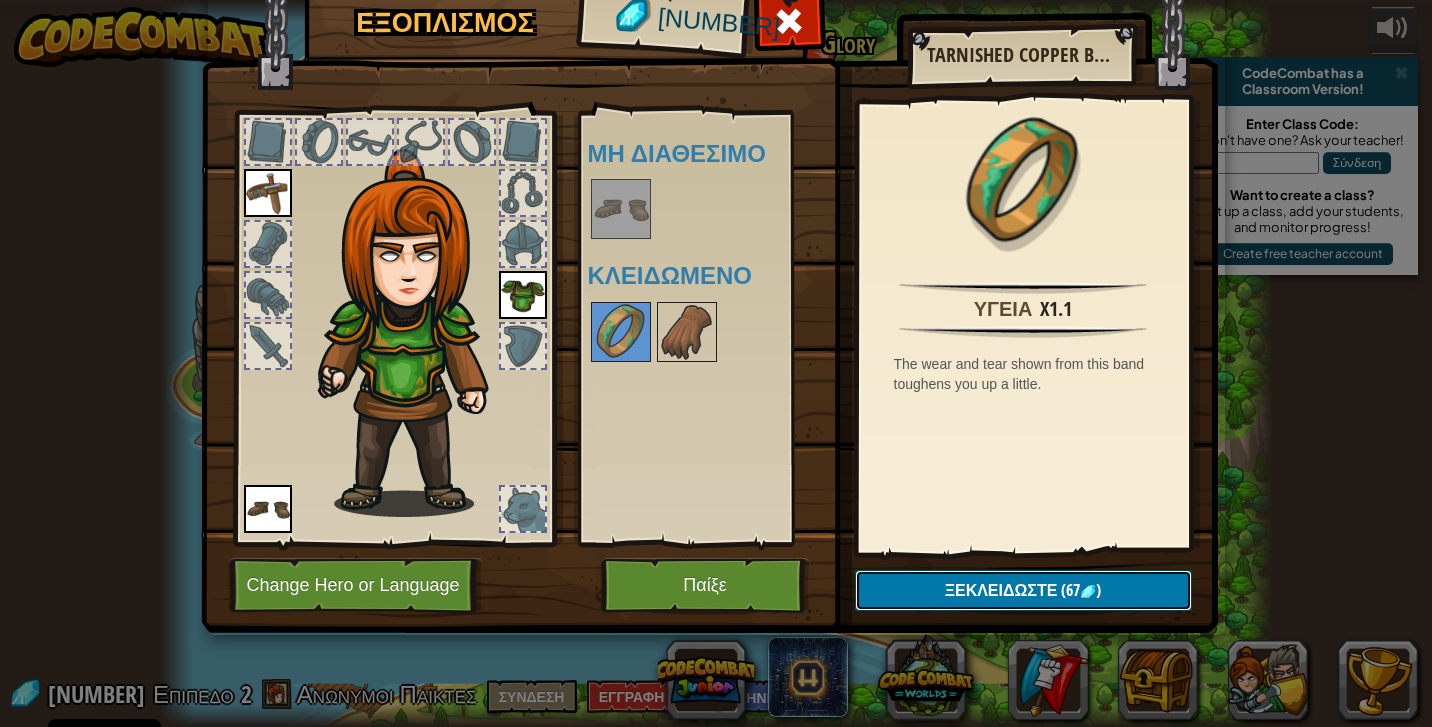 click on "Ξεκλειδώστε" at bounding box center [1001, 590] 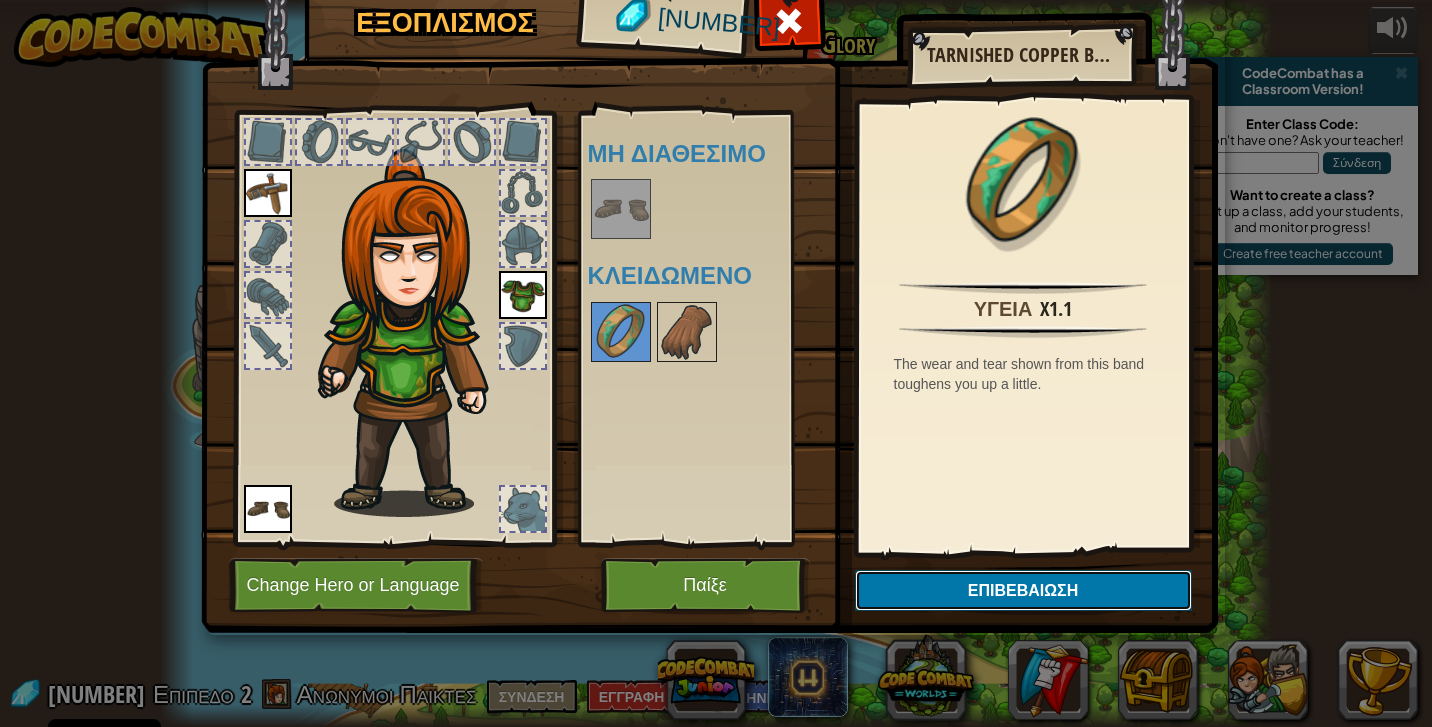 click on "Επιβεβαίωση" at bounding box center (1023, 590) 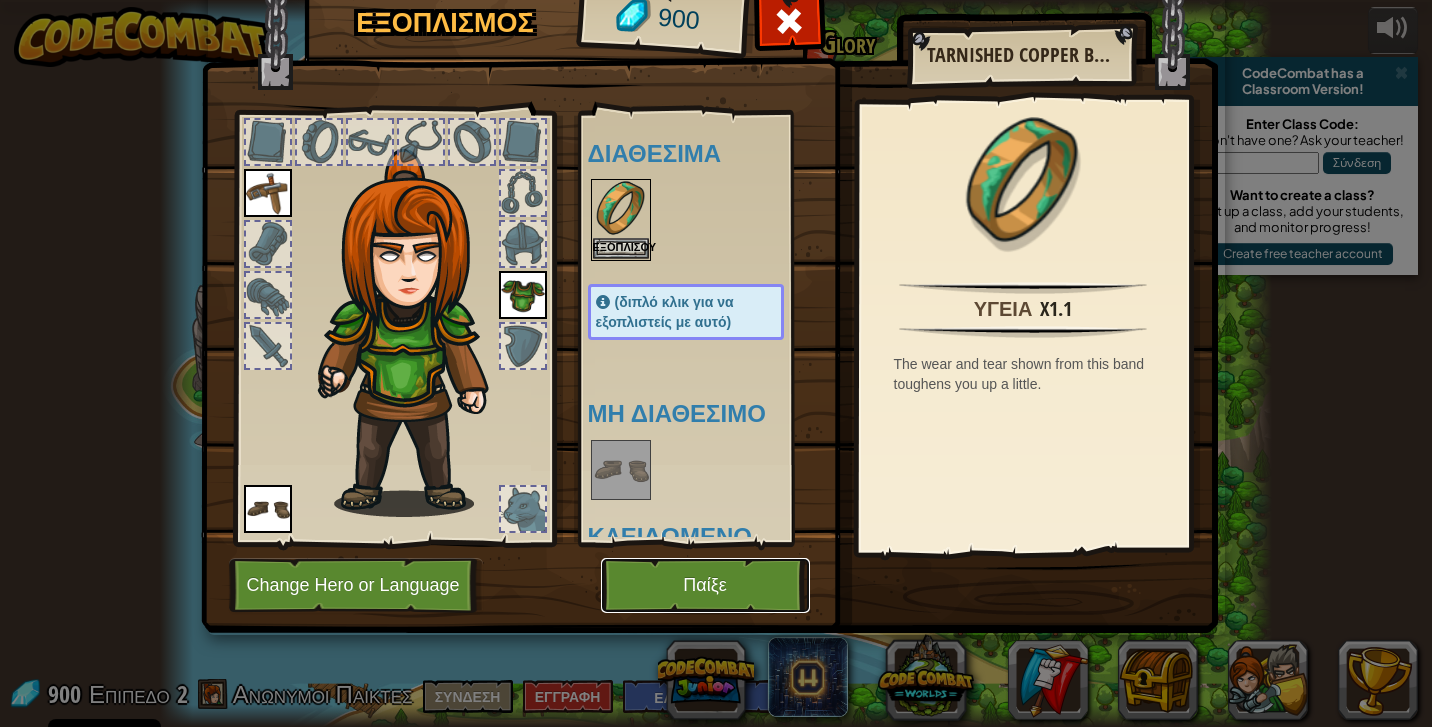 click on "Παίξε" at bounding box center (705, 585) 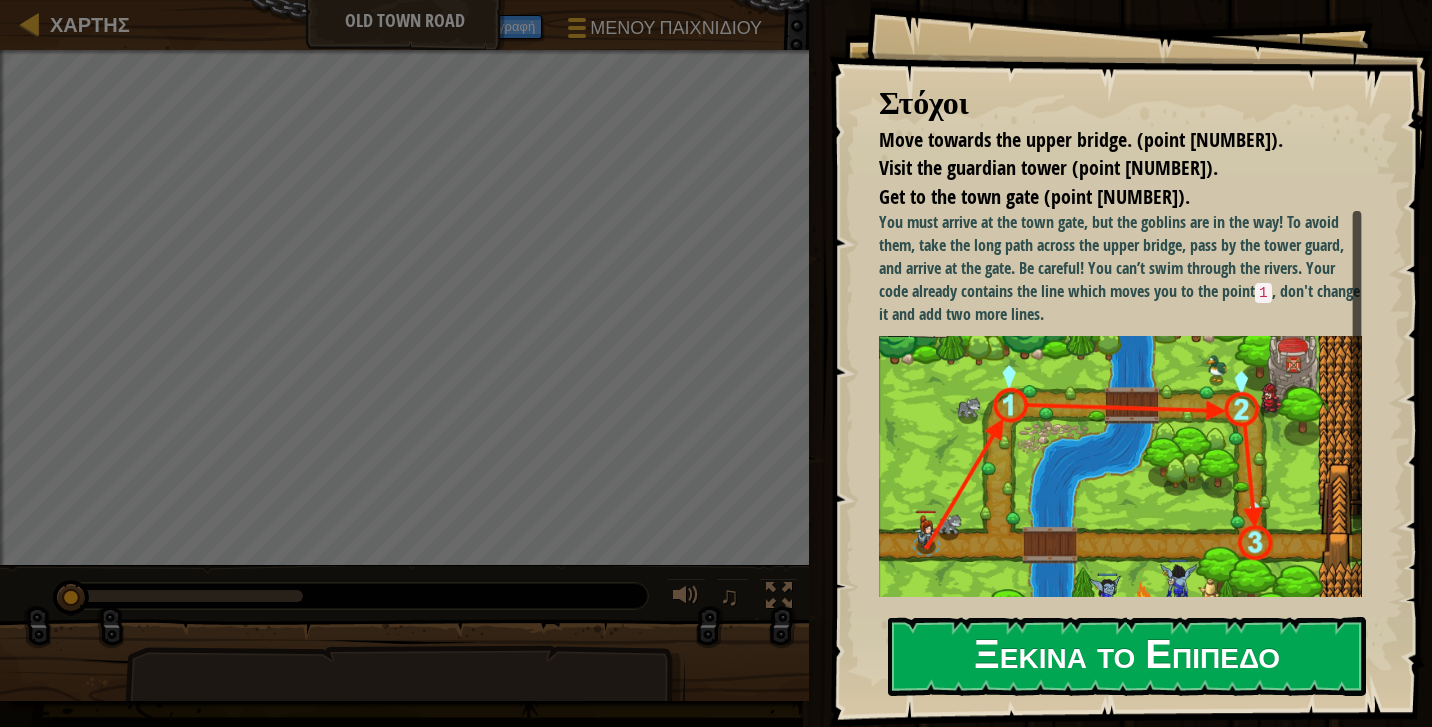 click on "Ξεκίνα το Επίπεδο" at bounding box center [1127, 656] 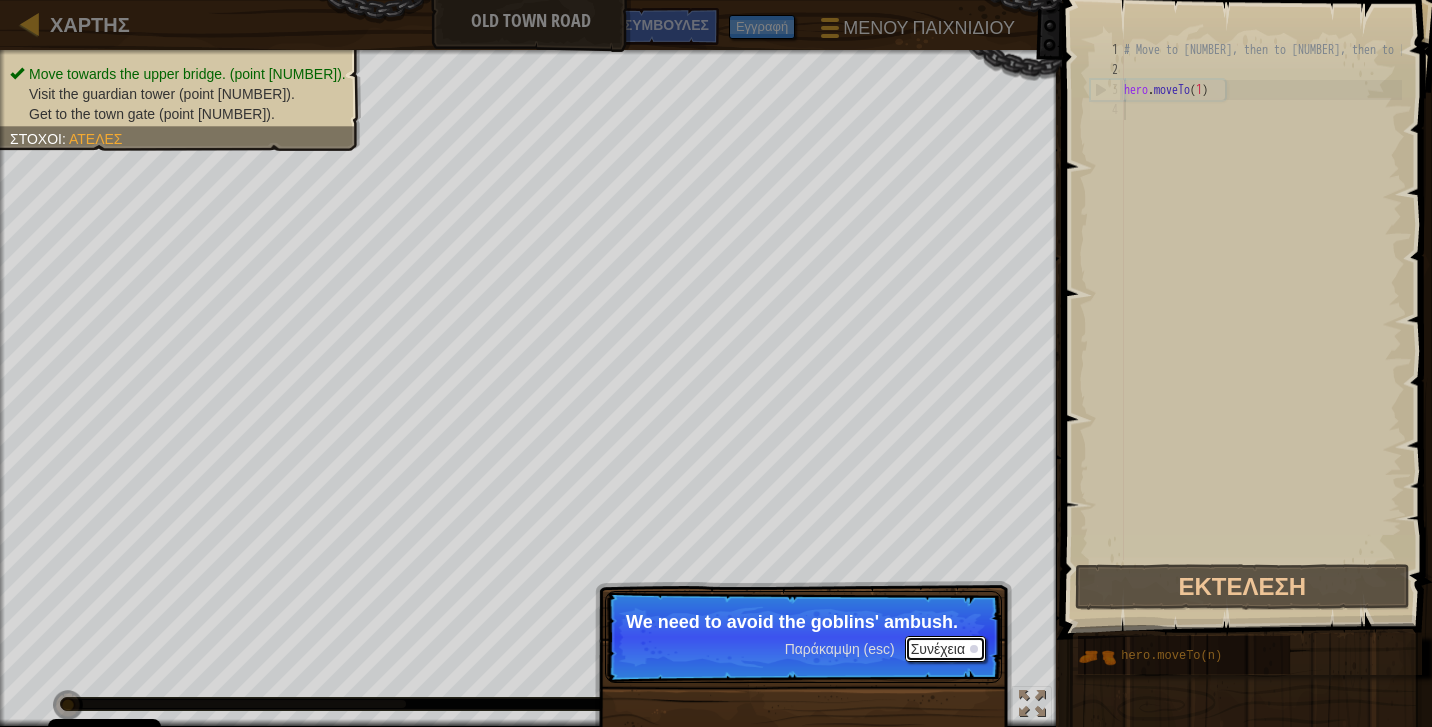 click on "Συνέχεια" at bounding box center [945, 649] 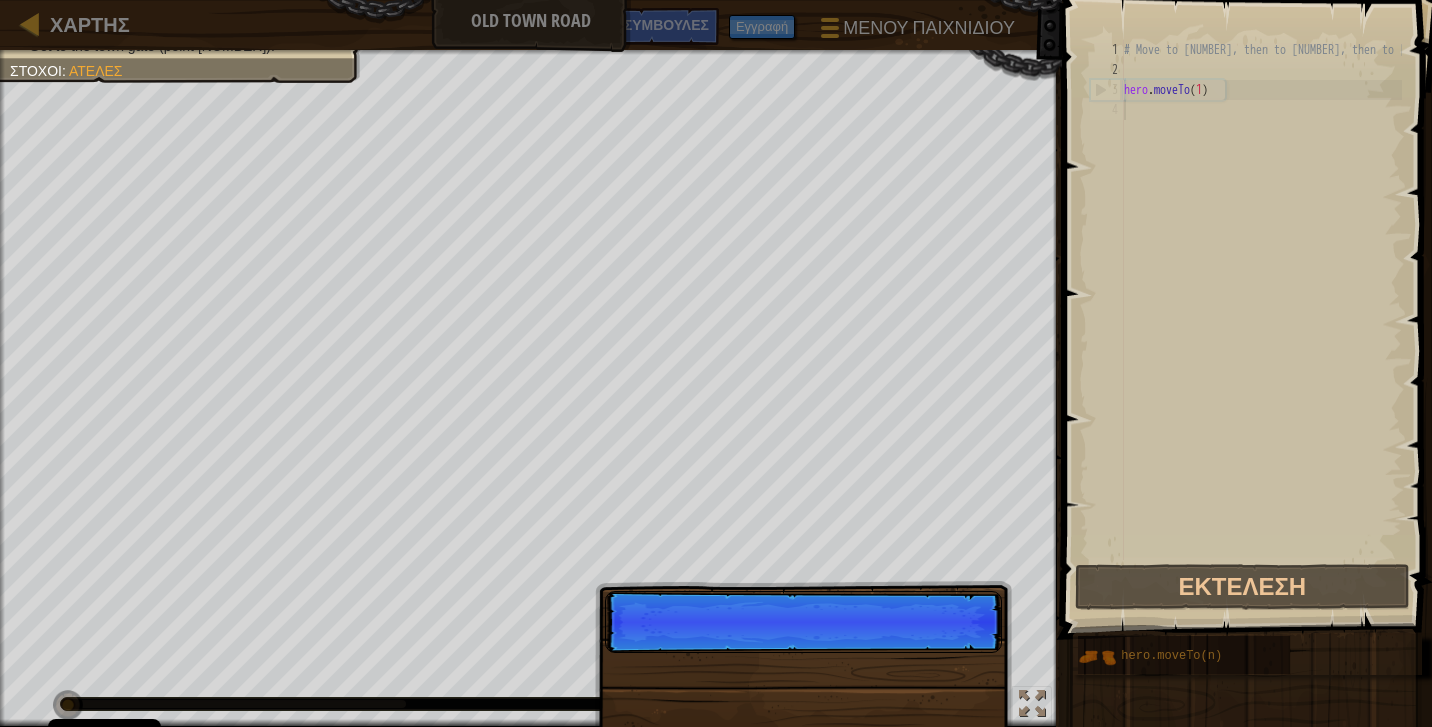 scroll, scrollTop: 9, scrollLeft: 0, axis: vertical 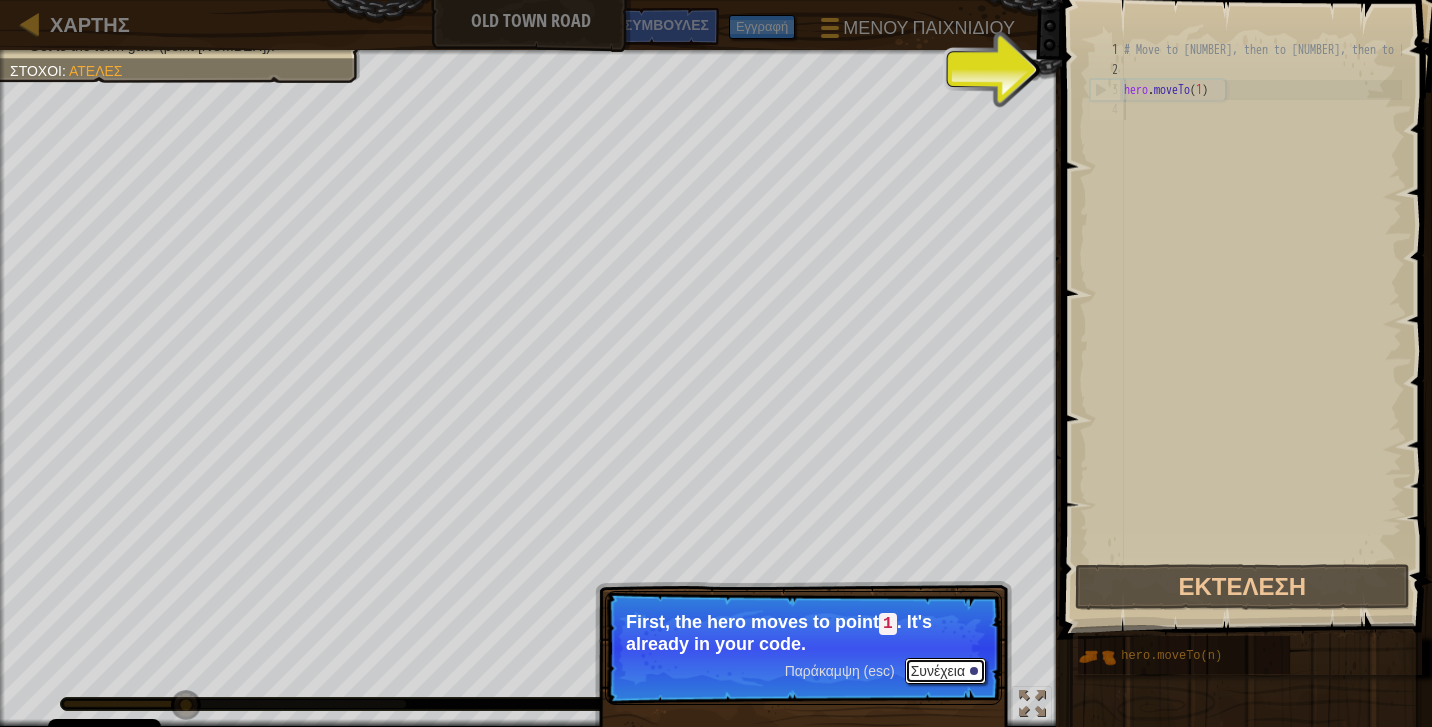 click on "Συνέχεια" at bounding box center (945, 671) 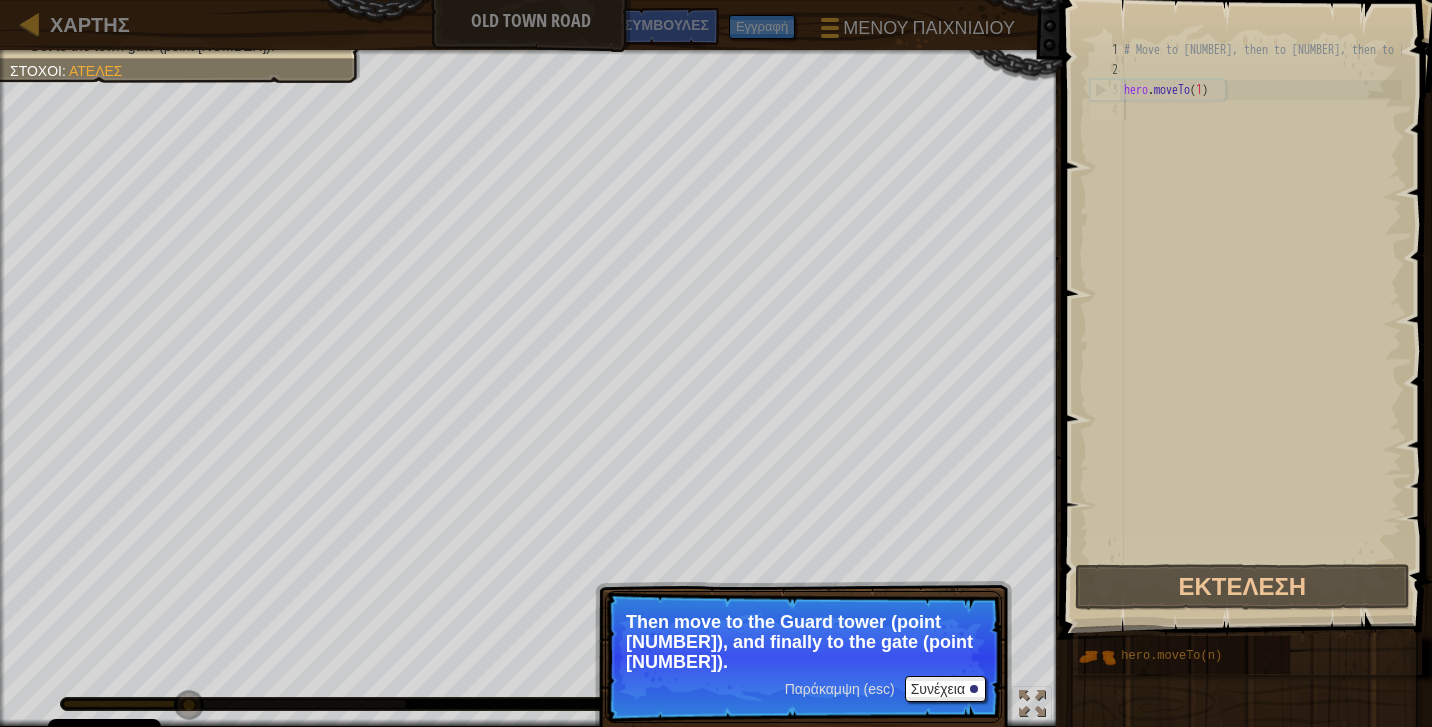 click on "Παράκαμψη (esc) Συνέχεια Then move to the Guard tower (point [NUMBER]), and finally to the gate (point [NUMBER])." at bounding box center (803, 657) 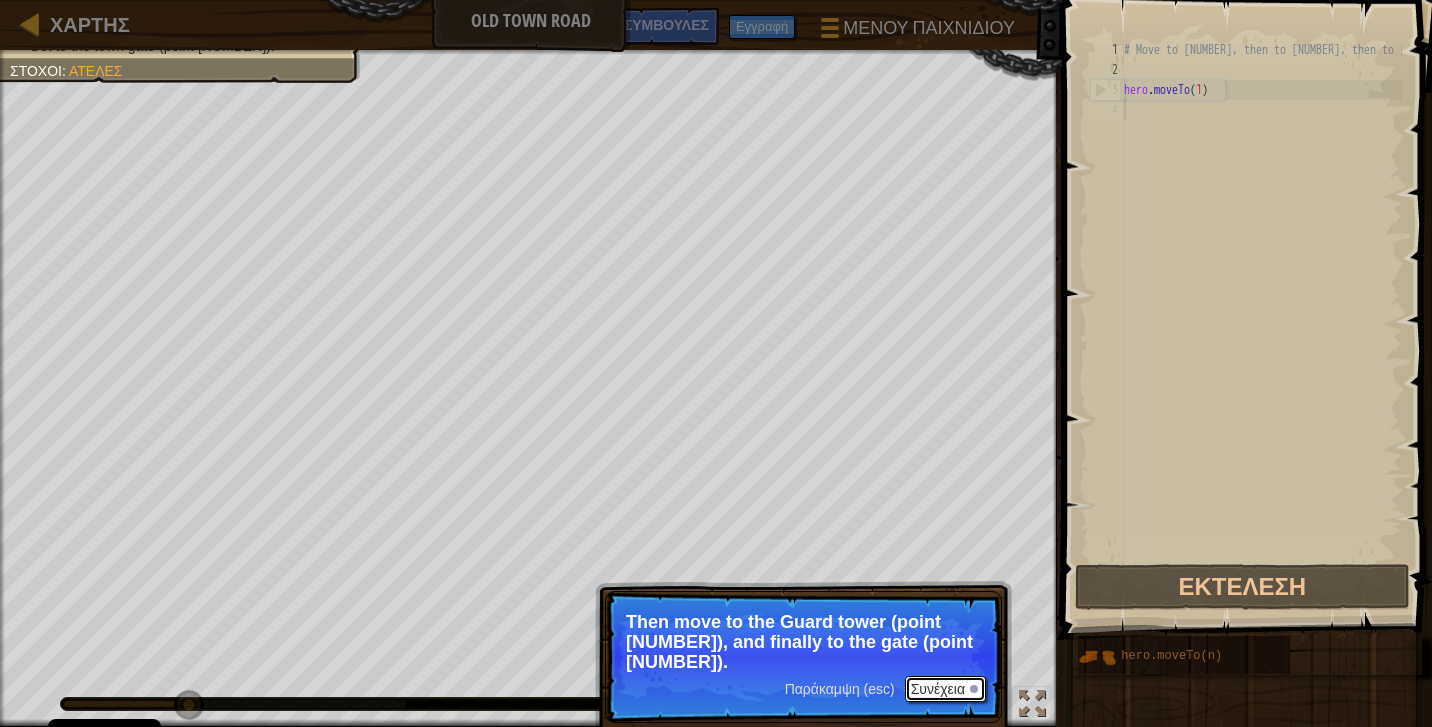 click on "Συνέχεια" at bounding box center (945, 689) 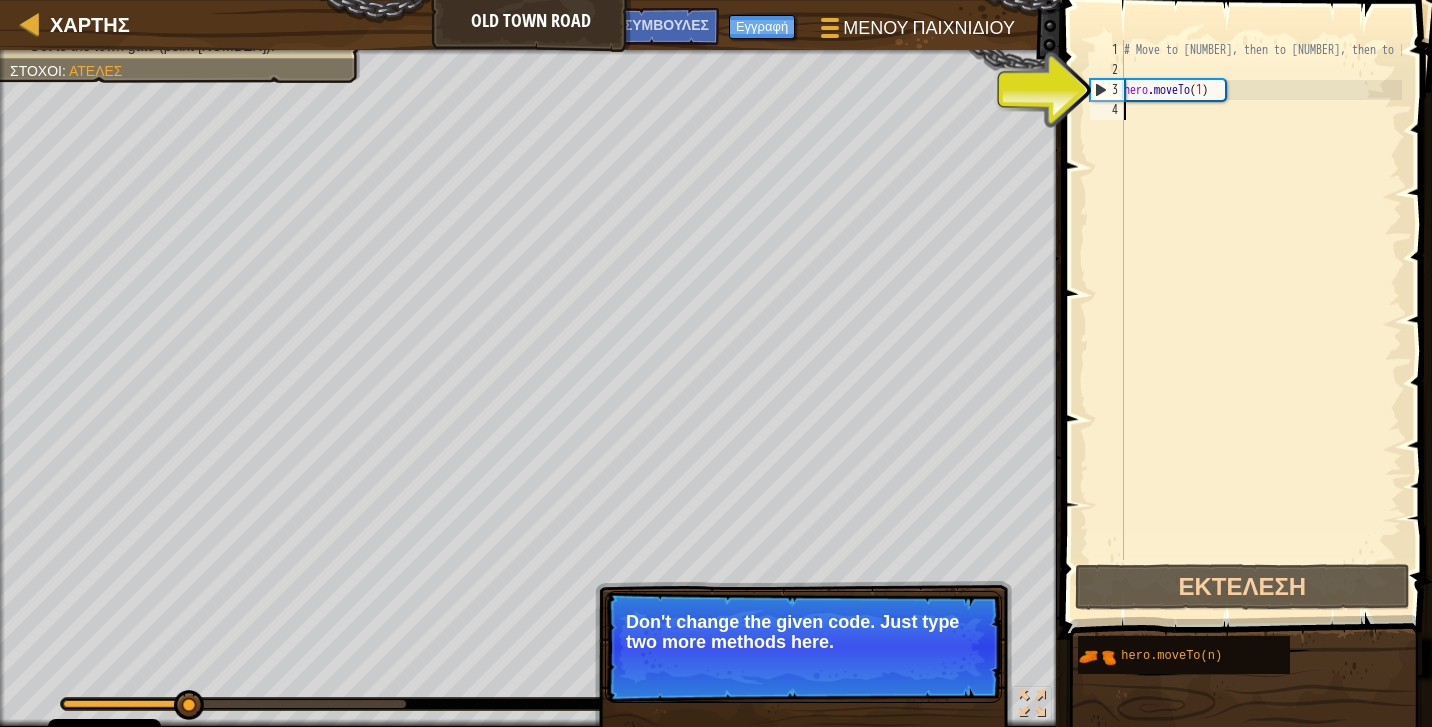click on "hero . moveTo ( [NUMBER] )" at bounding box center [1261, 320] 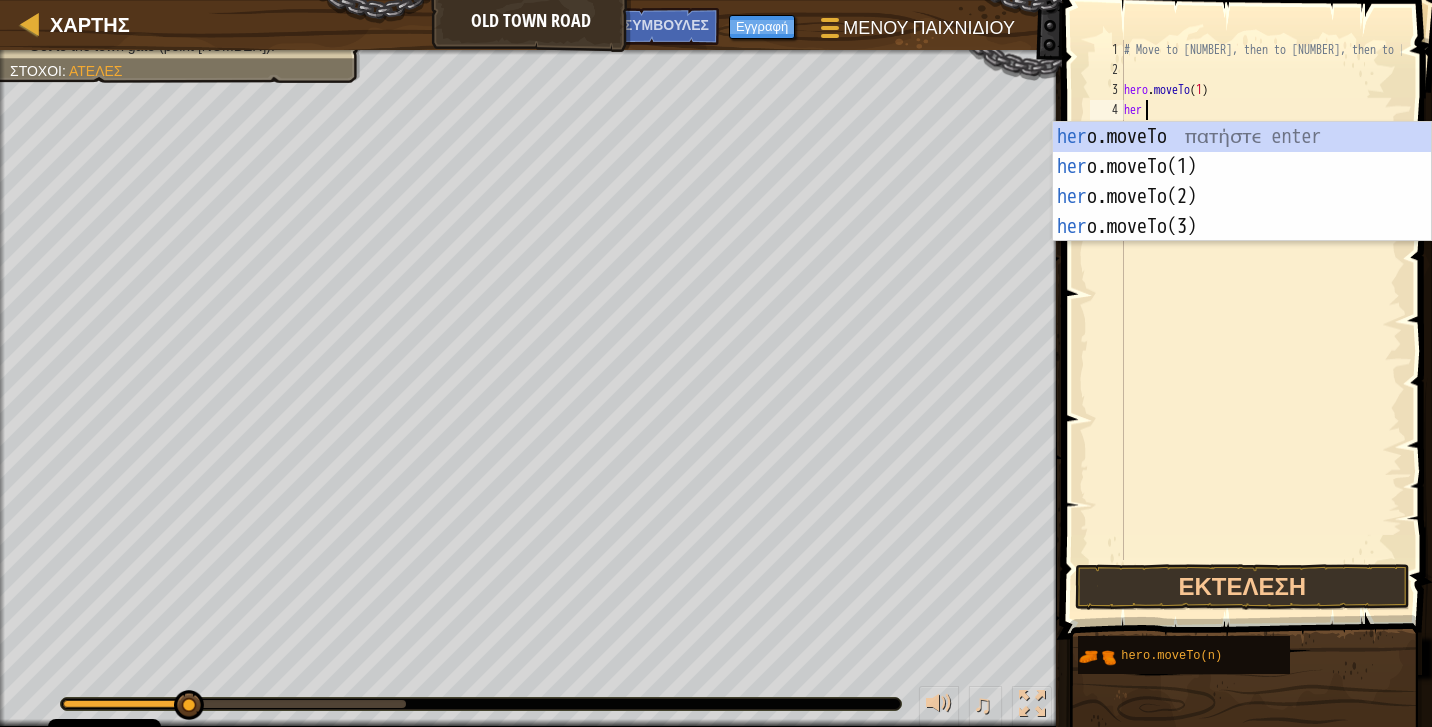 scroll, scrollTop: 9, scrollLeft: 1, axis: both 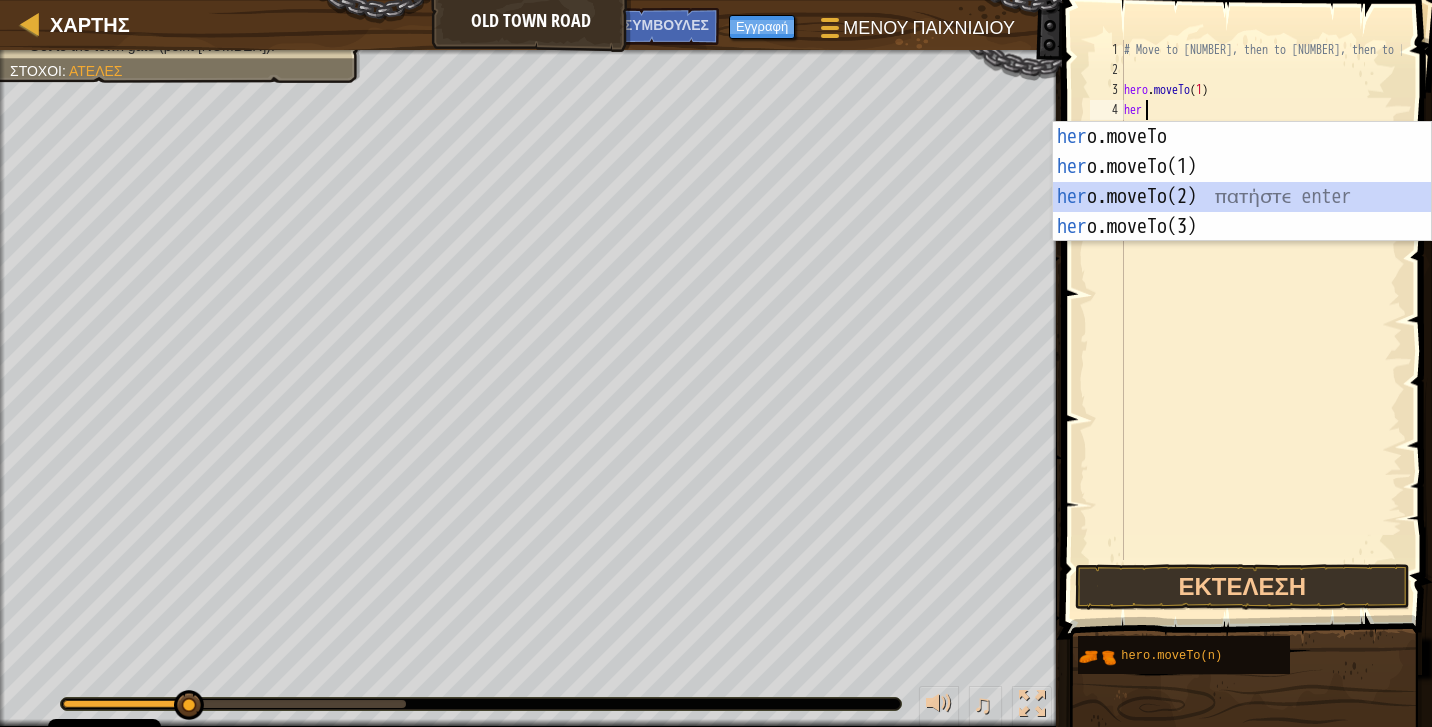 click on "her o.moveTo πατήστε enter her o.moveTo( [NUMBER] ) πατήστε enter her o.moveTo( [NUMBER] ) πατήστε enter her o.moveTo( [NUMBER] ) πατήστε enter" at bounding box center [1242, 212] 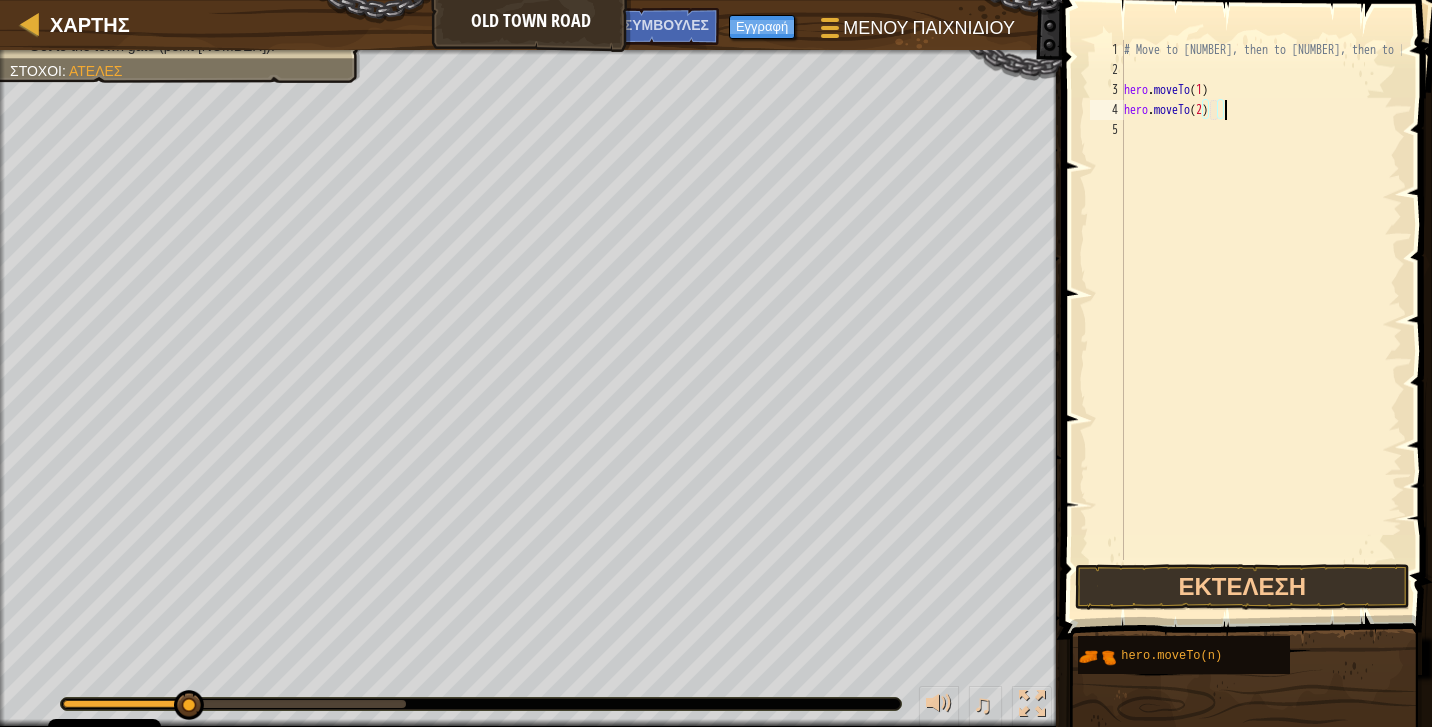 click on "# Move to [NUMBER], then to [NUMBER], then to [NUMBER] hero . moveTo ( [NUMBER] ) hero . moveTo ( [NUMBER] )" at bounding box center [1261, 320] 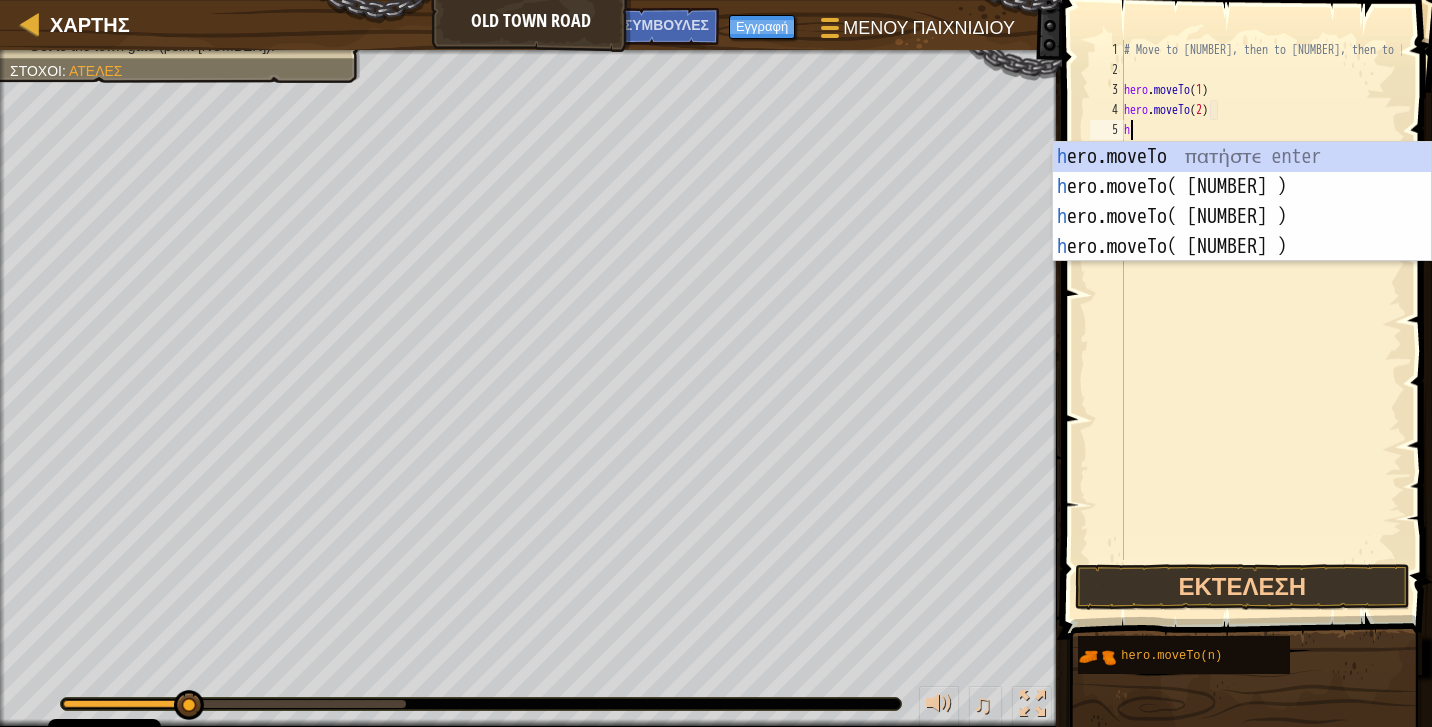 scroll, scrollTop: 9, scrollLeft: 1, axis: both 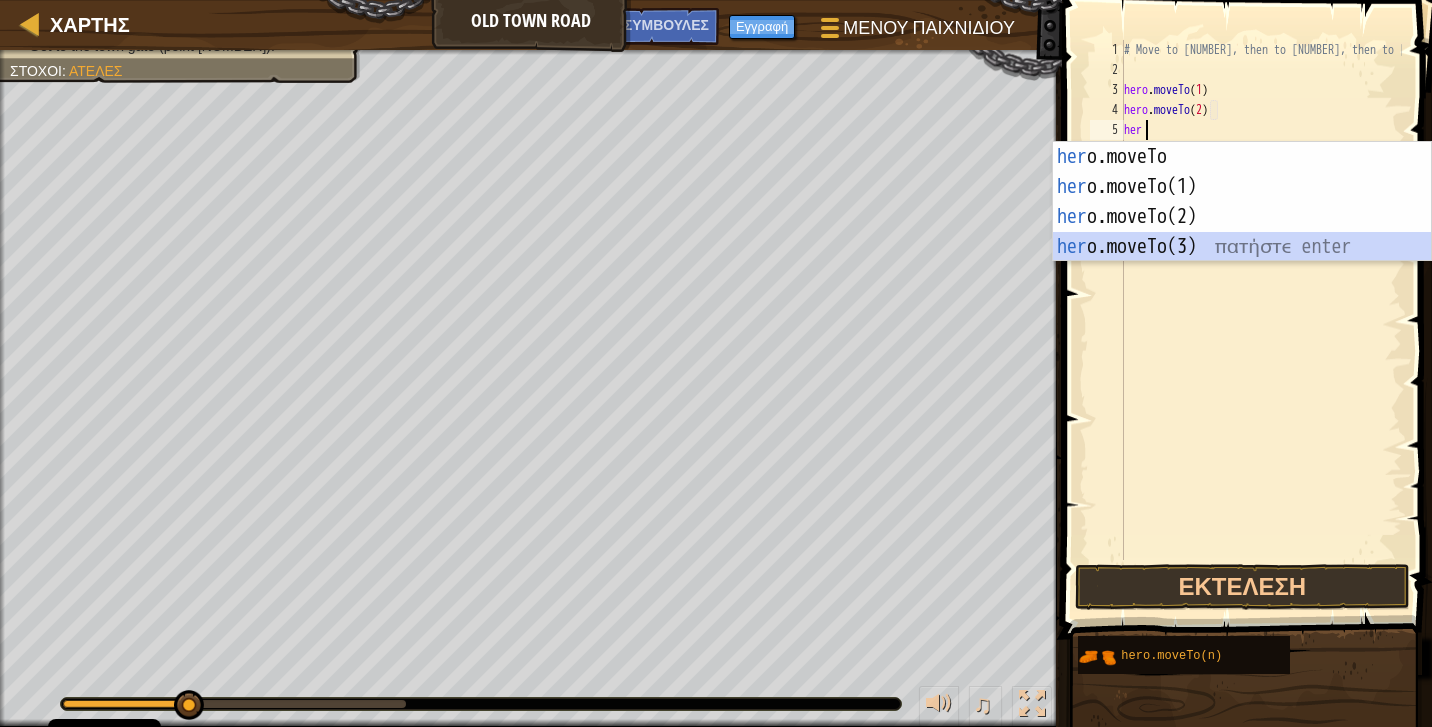 click on "her o.moveTo πατήστε enter her o.moveTo( [NUMBER] ) πατήστε enter her o.moveTo( [NUMBER] ) πατήστε enter her o.moveTo( [NUMBER] ) πατήστε enter" at bounding box center [1242, 232] 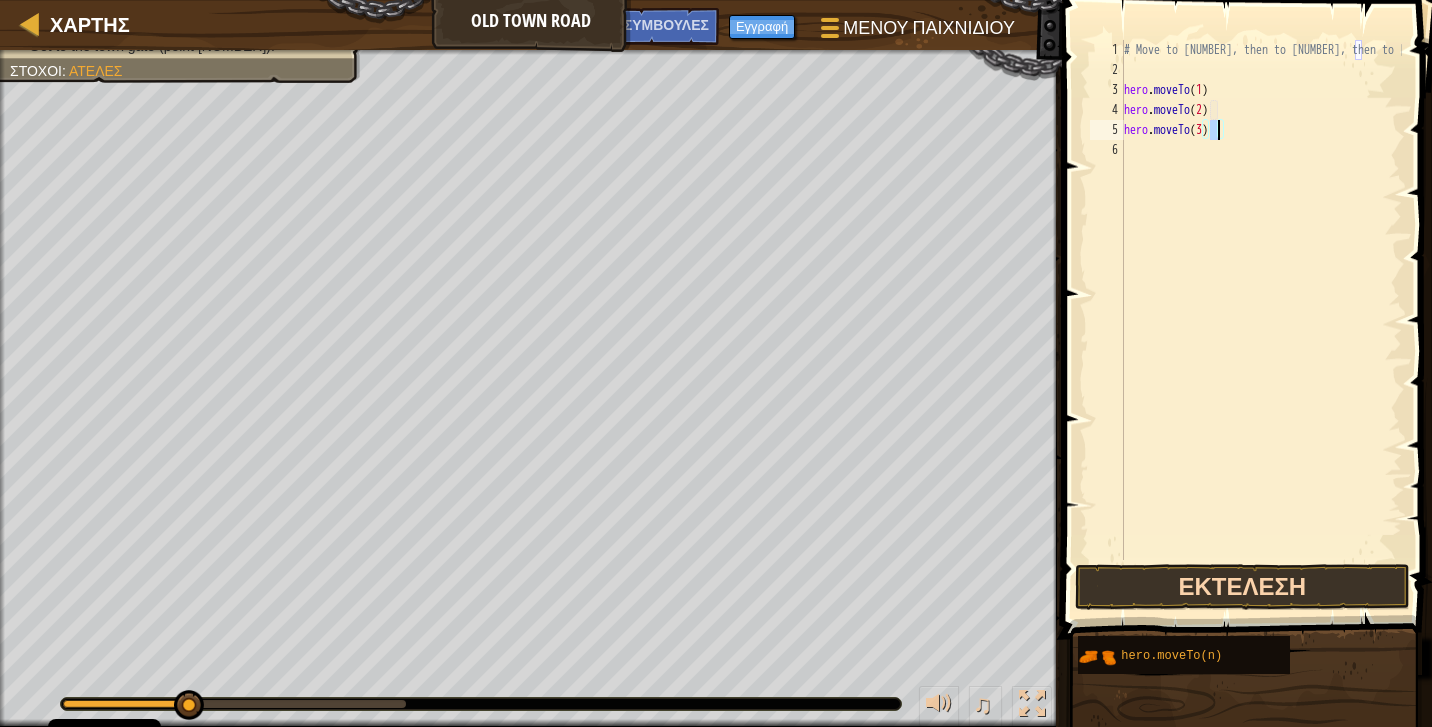 type on "hero.moveTo( [NUMBER] )" 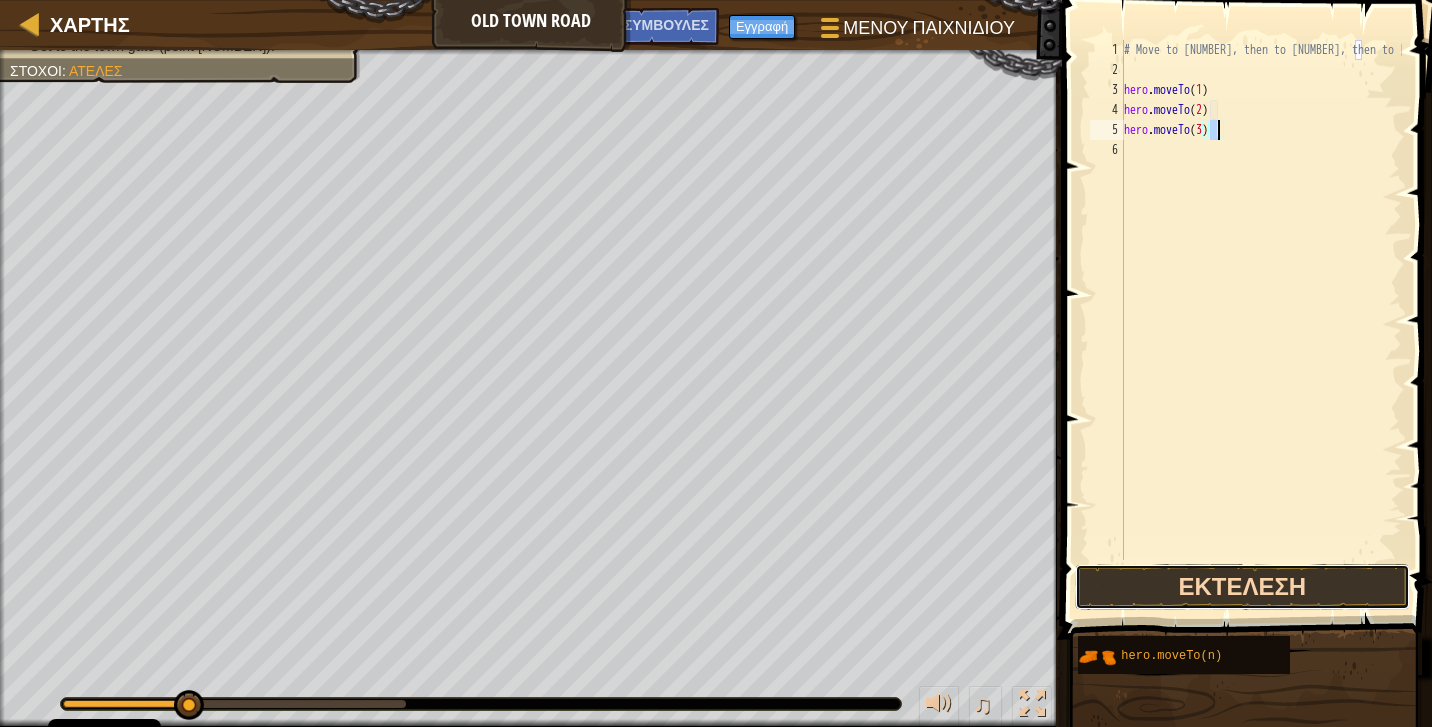 click on "Εκτέλεση" at bounding box center [1243, 587] 